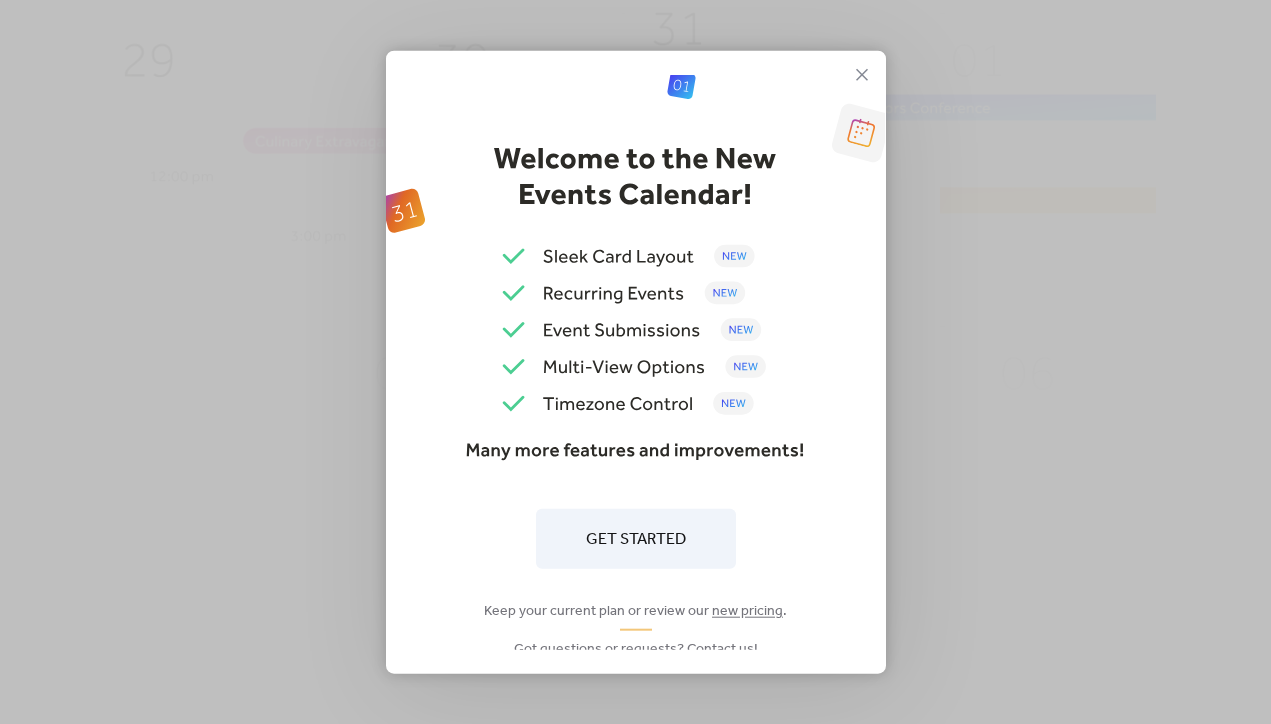 scroll, scrollTop: 0, scrollLeft: 0, axis: both 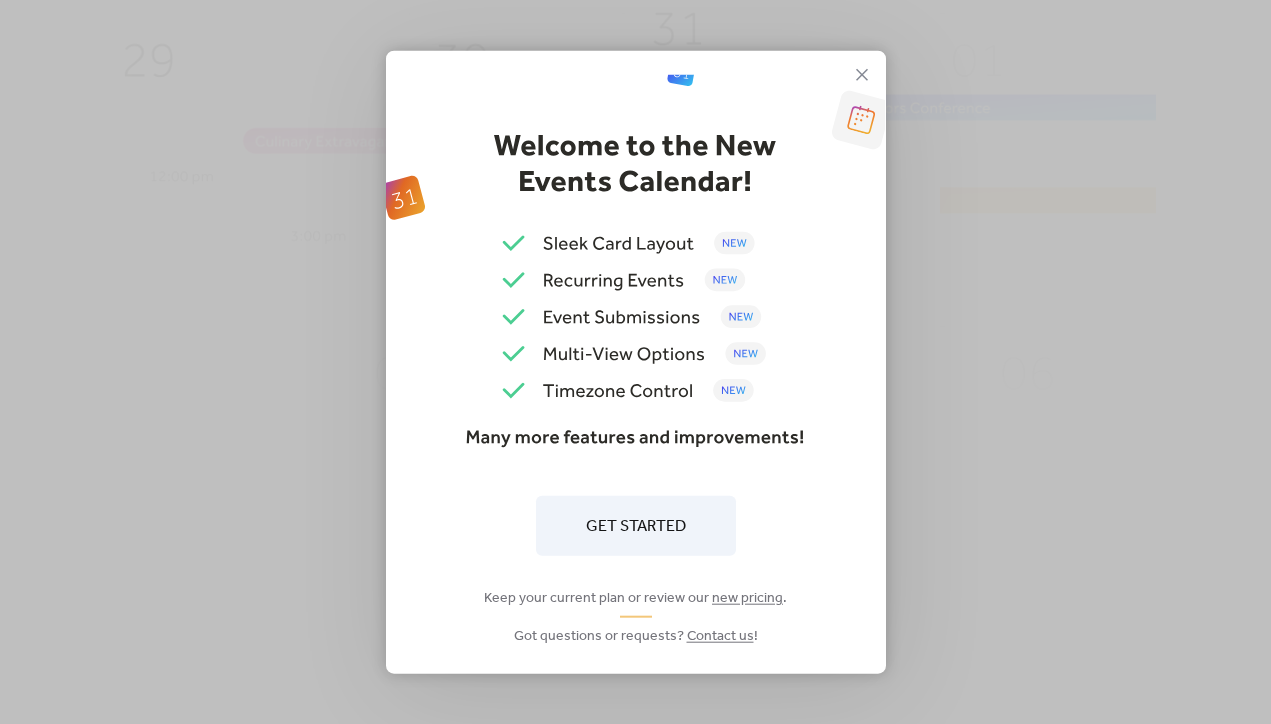 click on "Get Started" at bounding box center [636, 526] 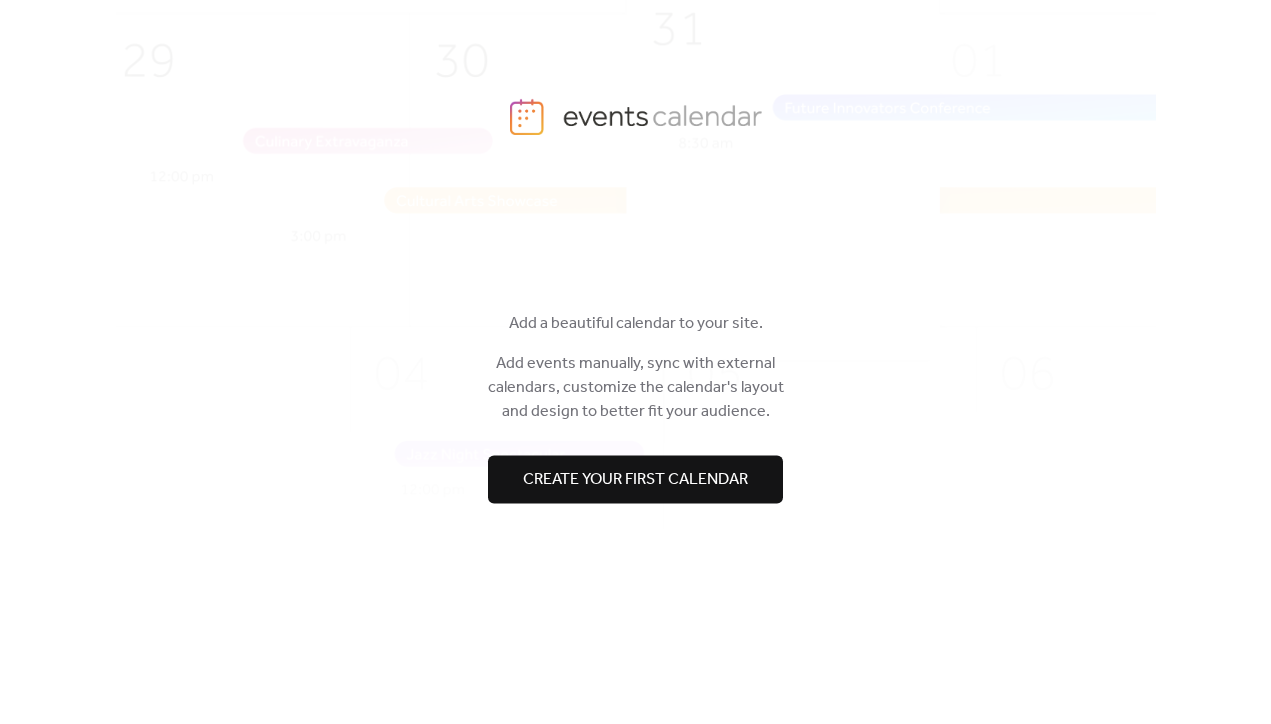 click on "Create your first calendar" at bounding box center [635, 480] 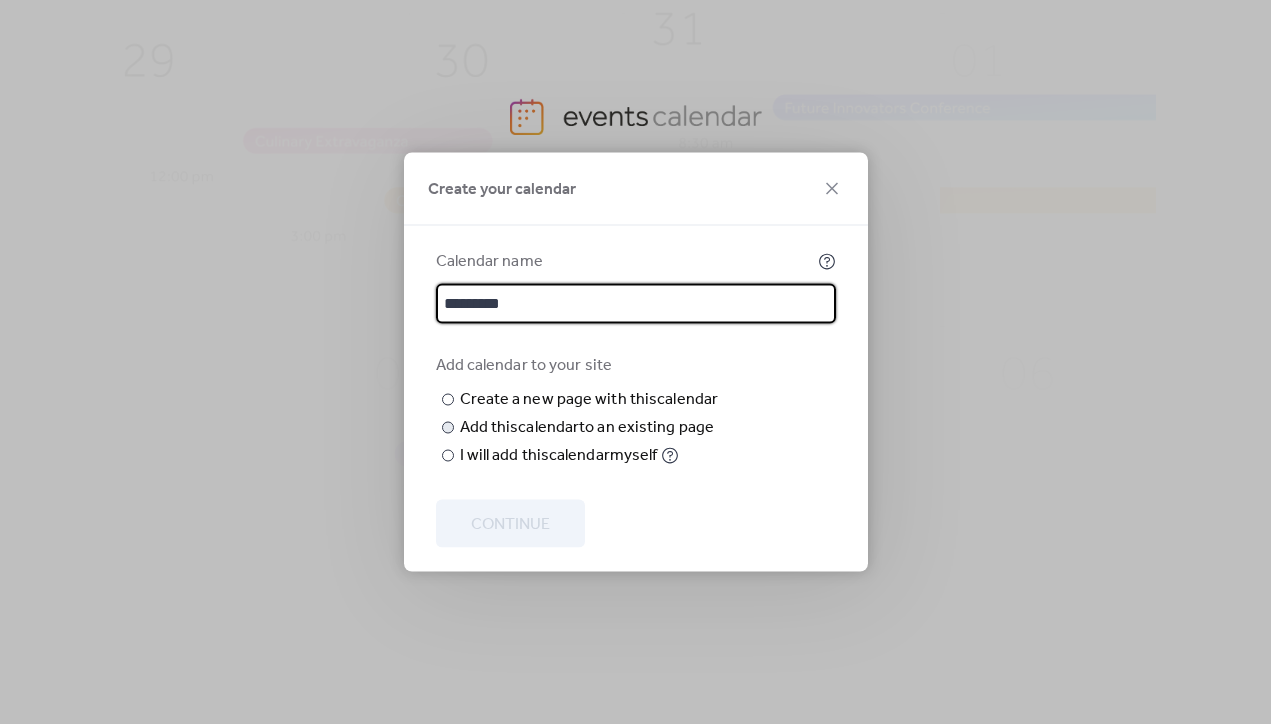 type on "*********" 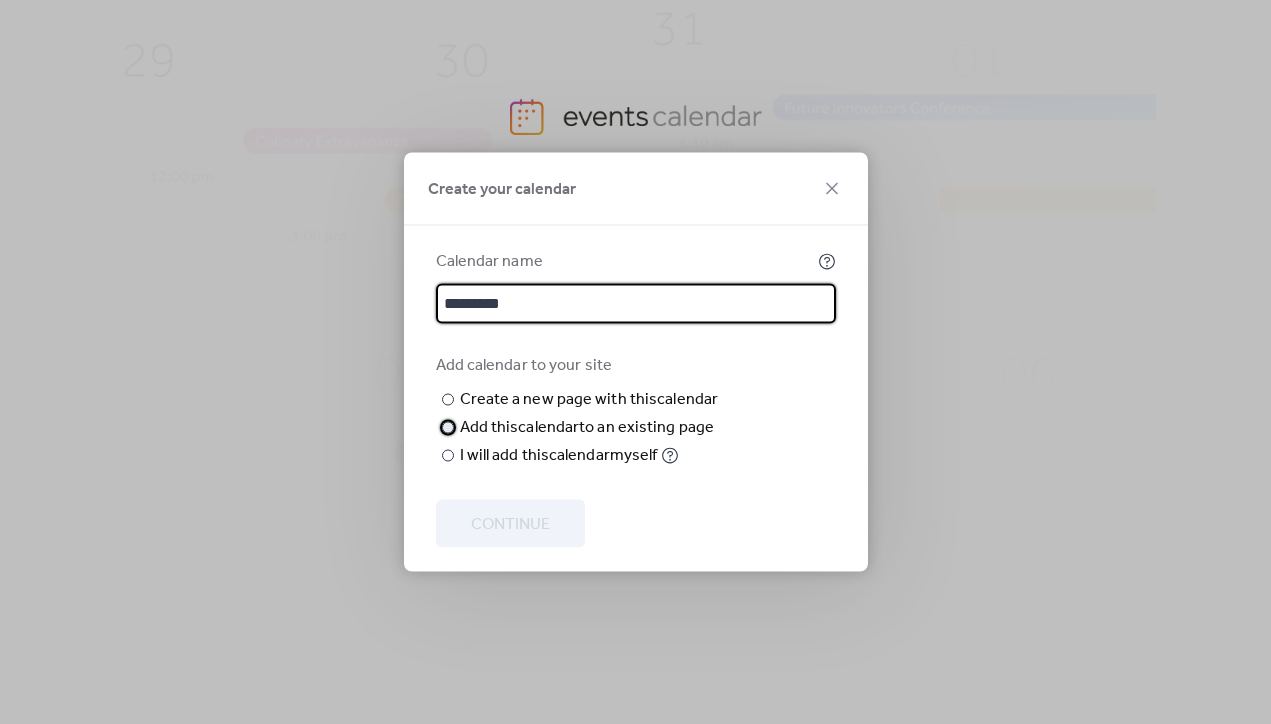 click on "Add this  calendar  to an existing page" at bounding box center (587, 428) 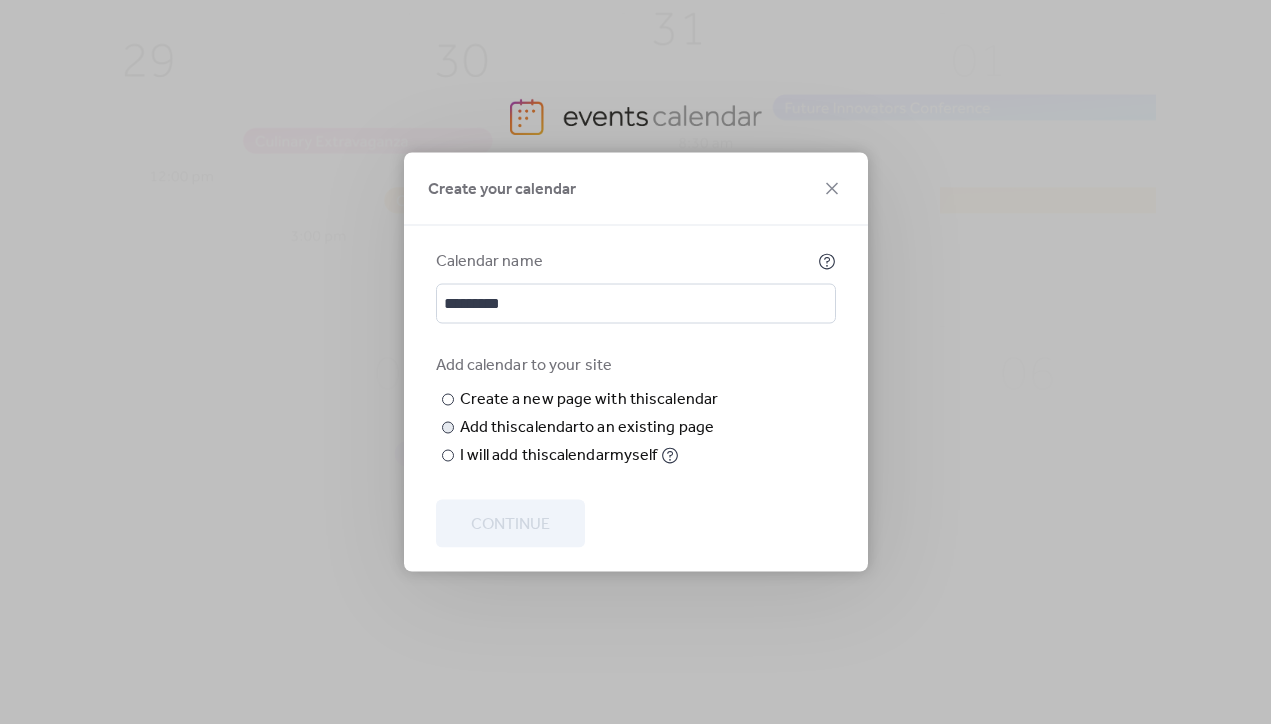click on "Choose page" at bounding box center (0, 0) 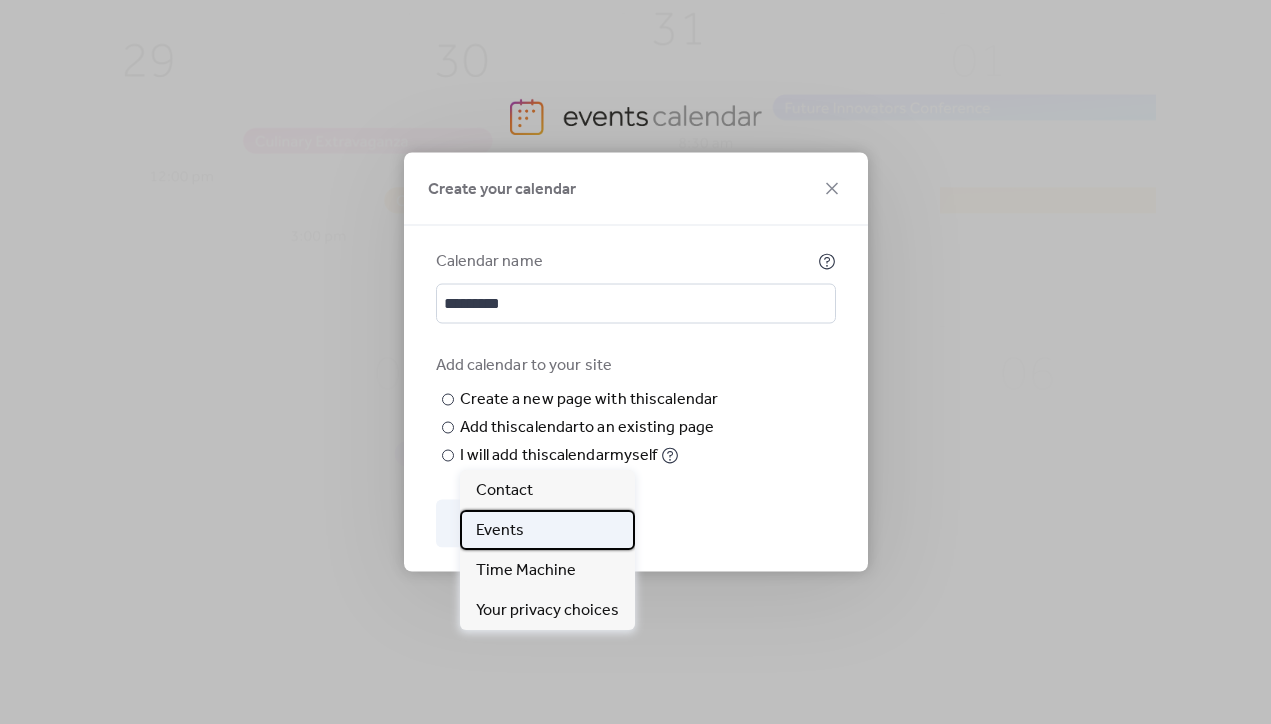 click on "Events" at bounding box center [547, 530] 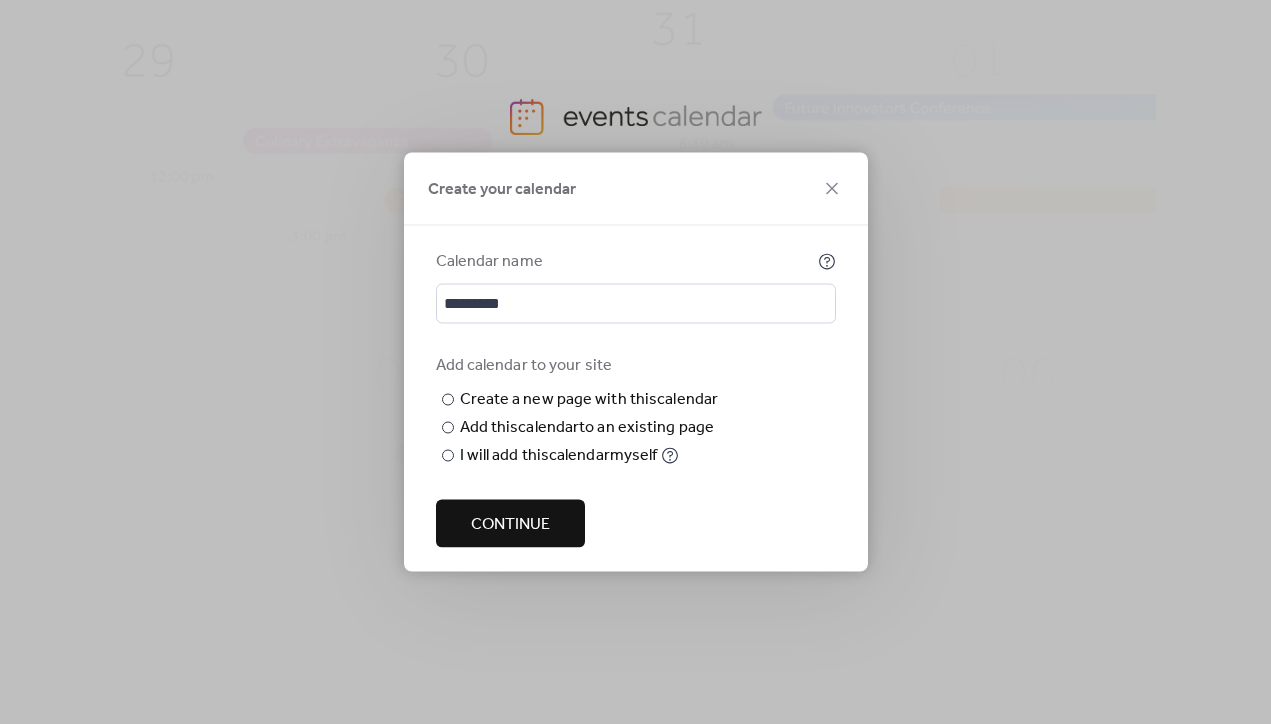 click on "Continue" at bounding box center [510, 525] 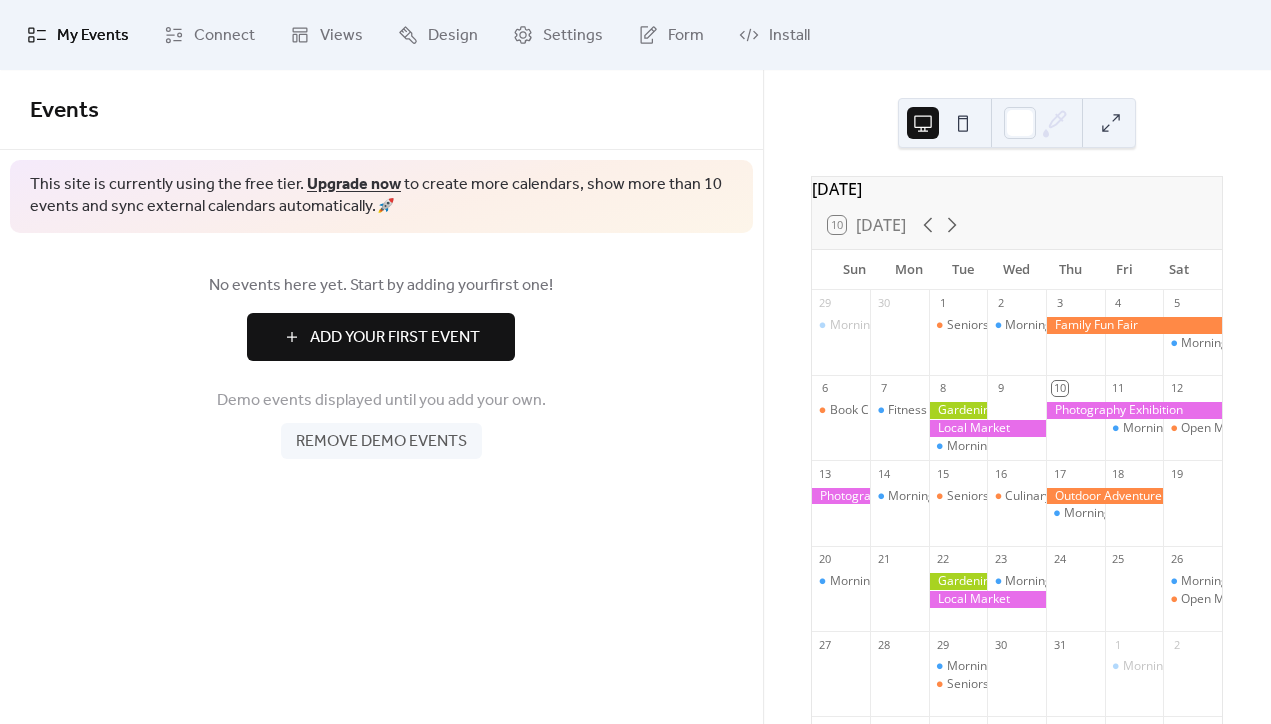 click on "Add Your First Event" at bounding box center [395, 338] 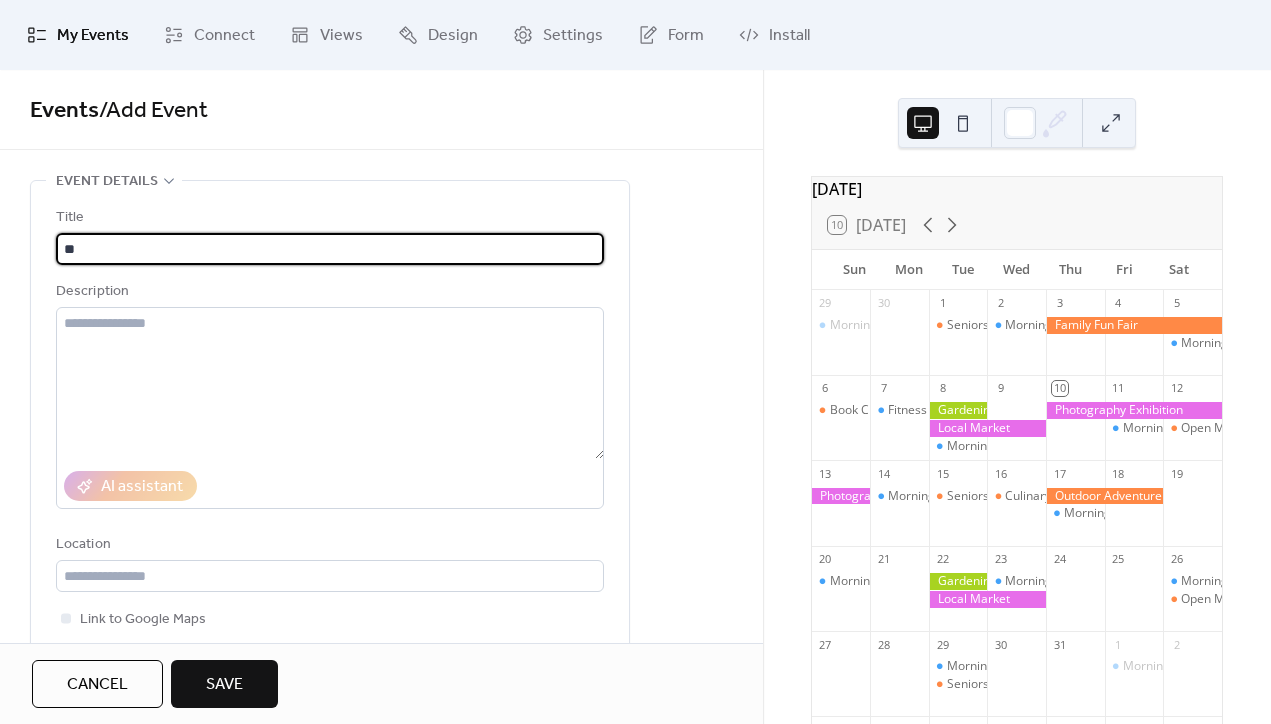 type on "*" 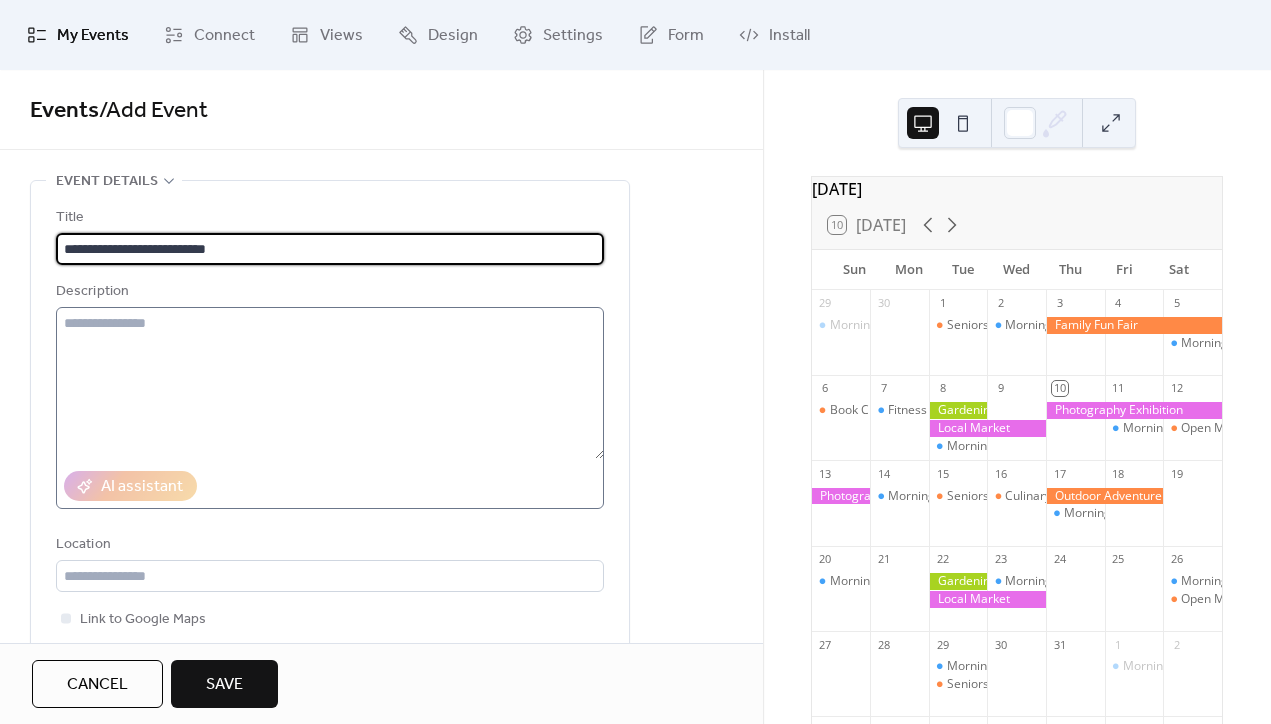 type on "**********" 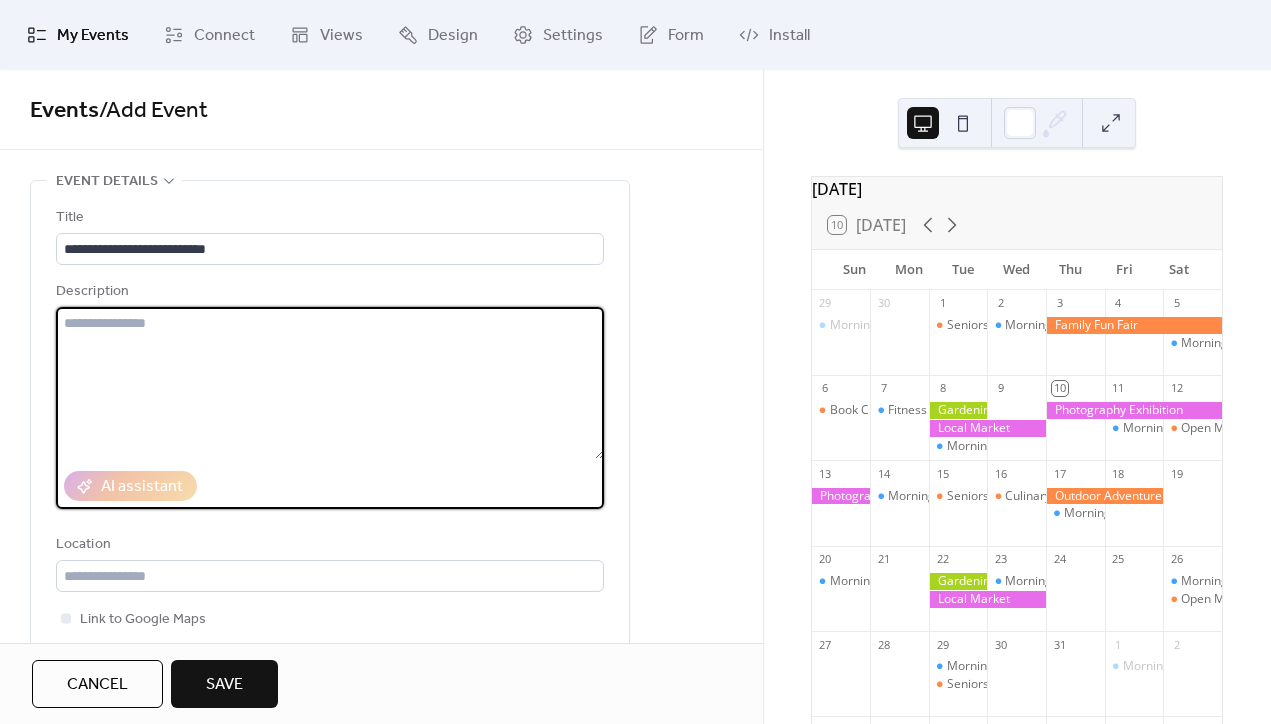click at bounding box center (330, 383) 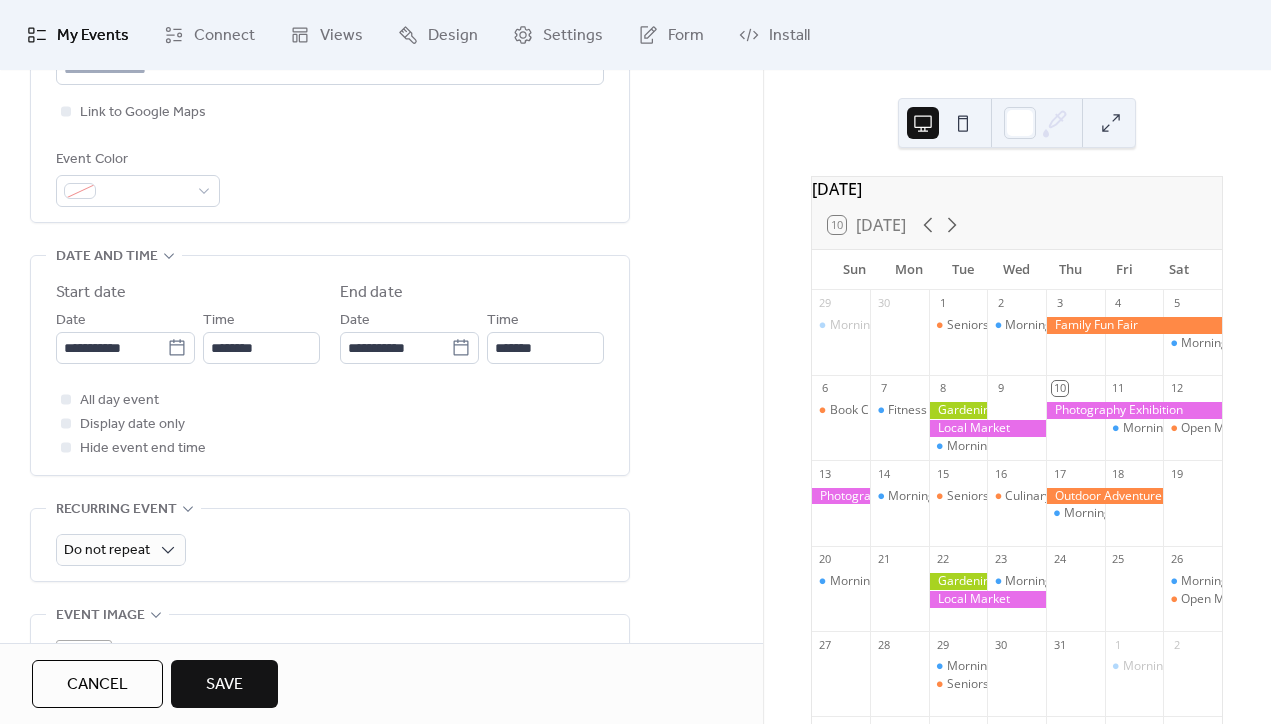 scroll, scrollTop: 509, scrollLeft: 0, axis: vertical 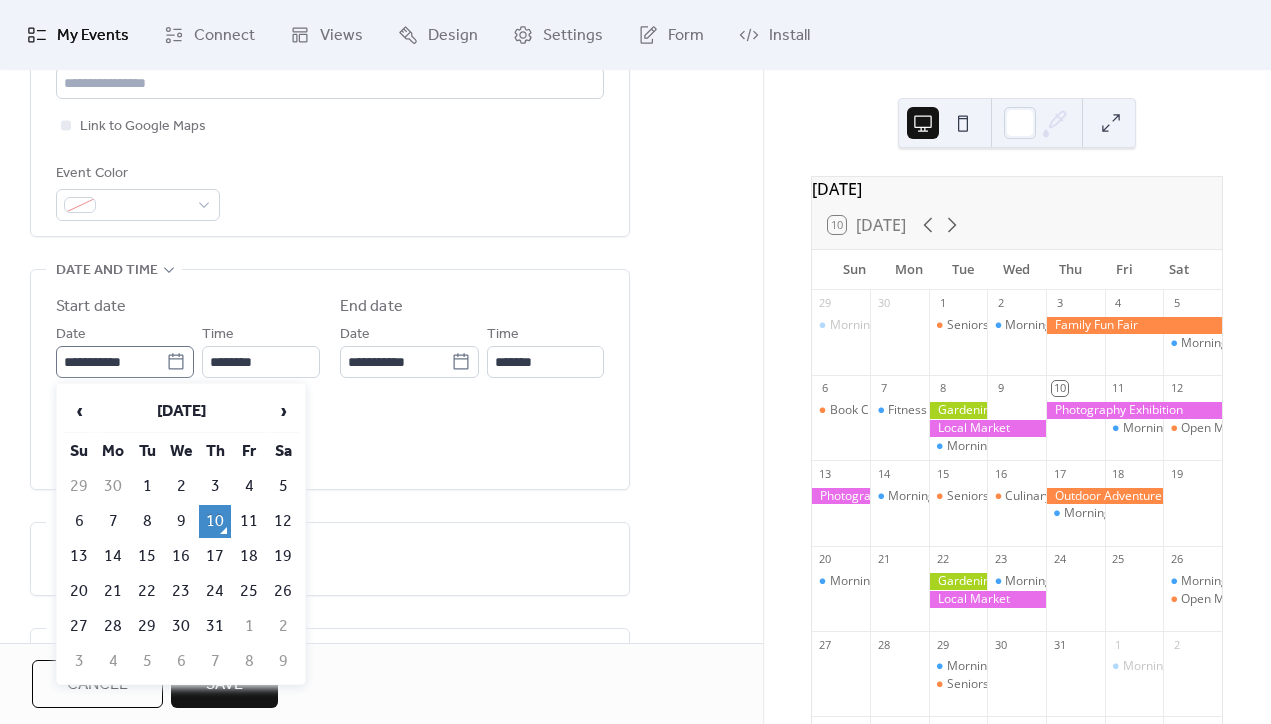 click 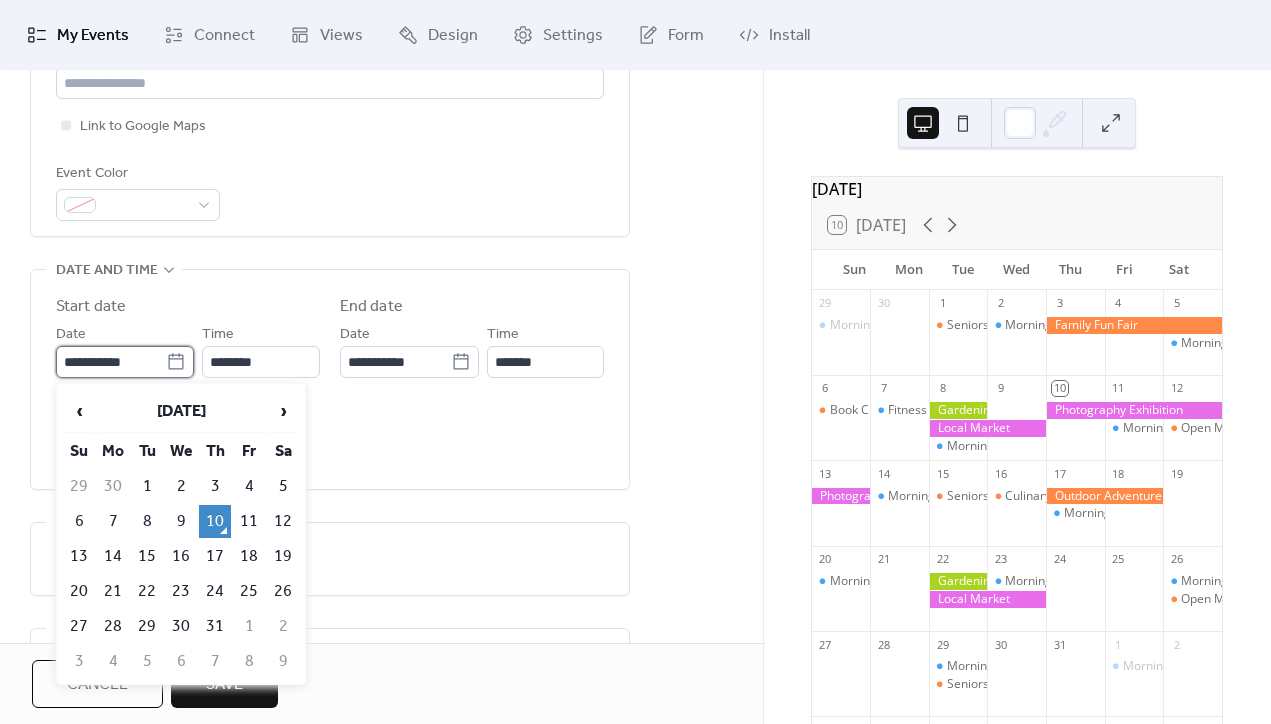 click on "**********" at bounding box center [111, 362] 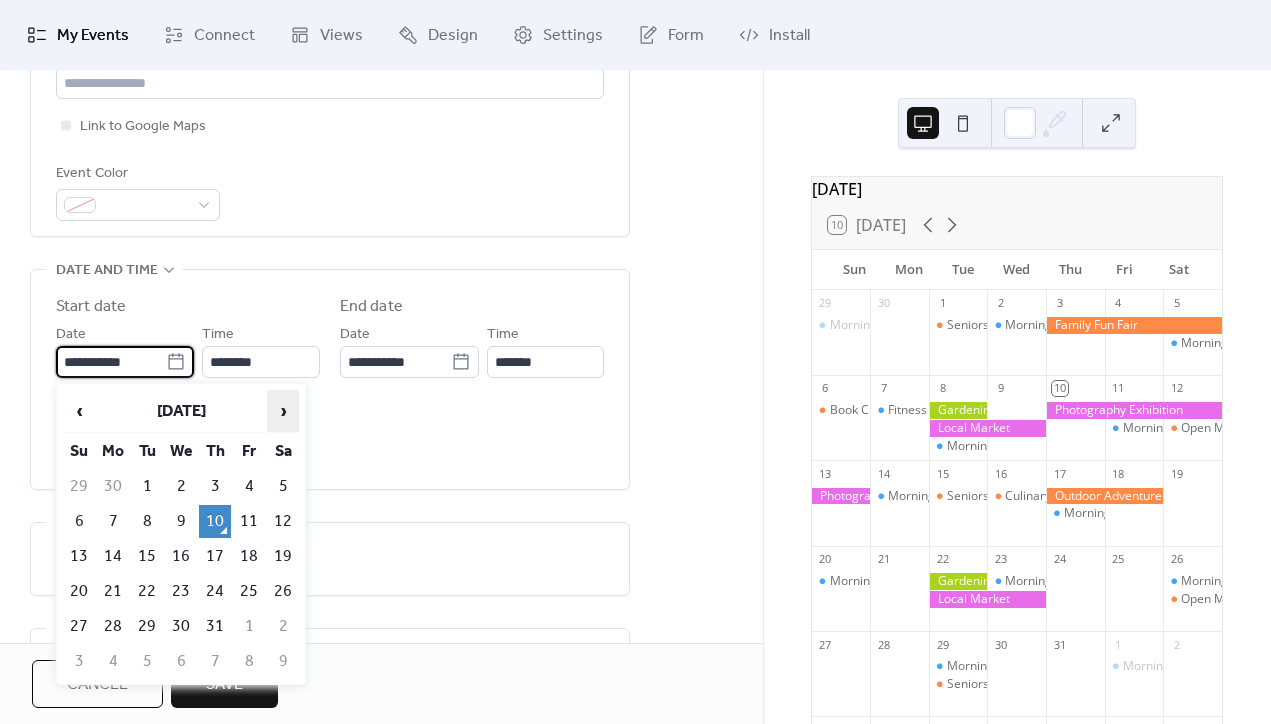click on "›" at bounding box center [283, 411] 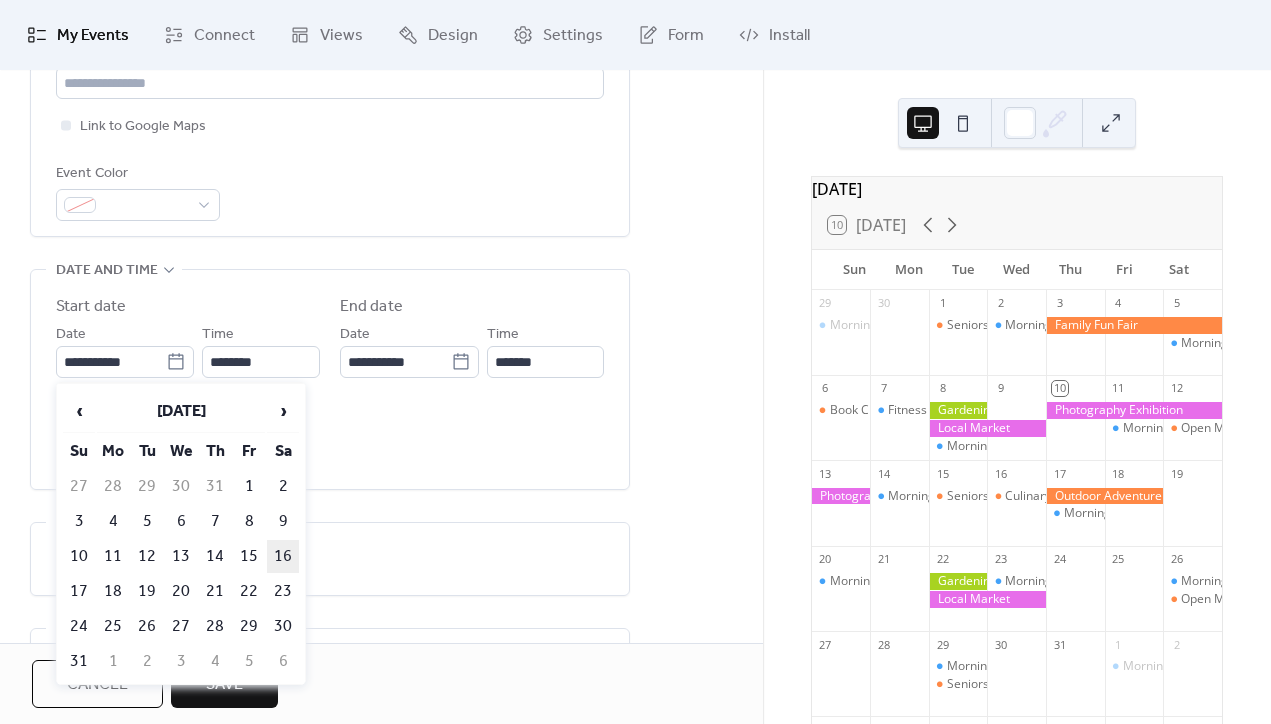 click on "16" at bounding box center (283, 556) 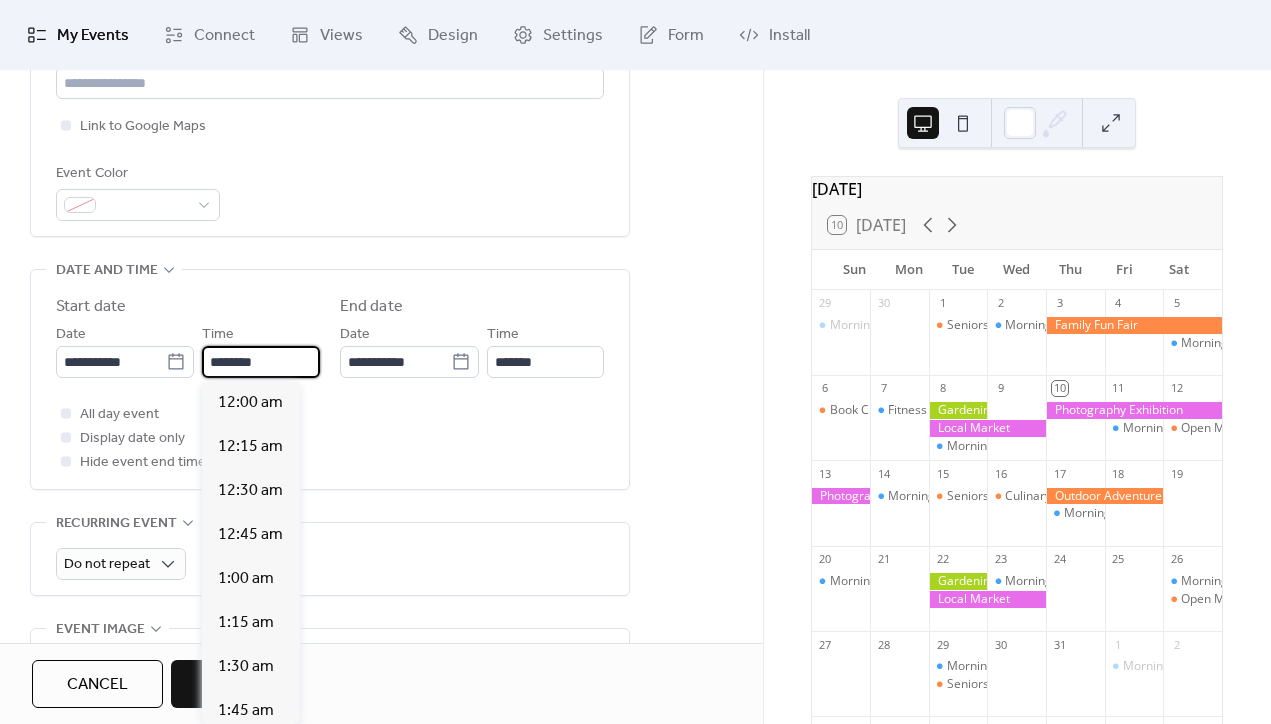 click on "********" at bounding box center [261, 362] 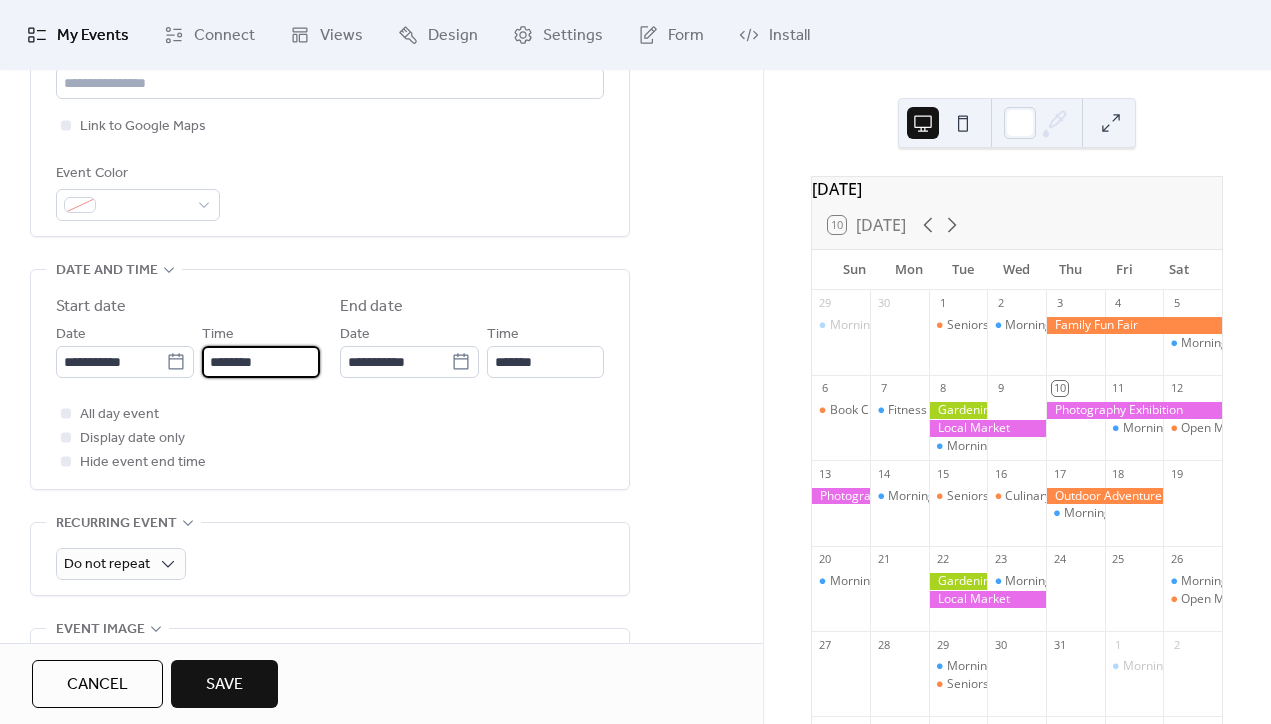 scroll, scrollTop: 0, scrollLeft: 0, axis: both 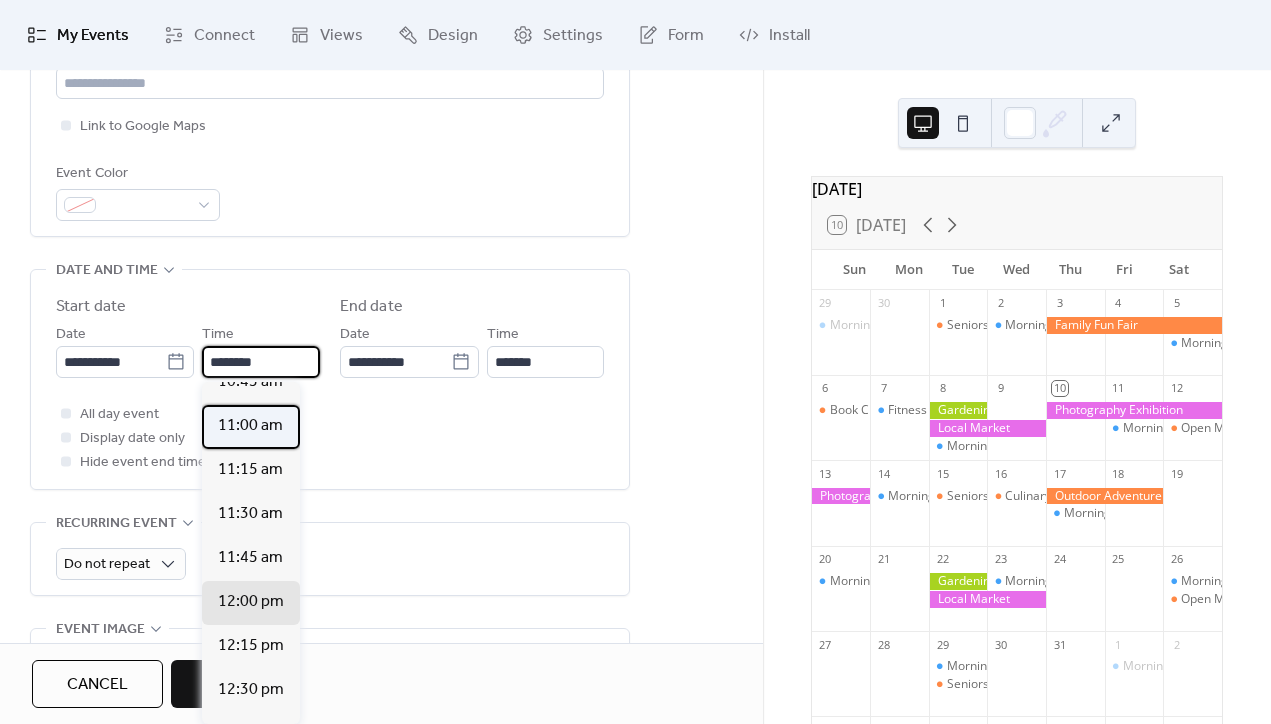 click on "11:00 am" at bounding box center [250, 426] 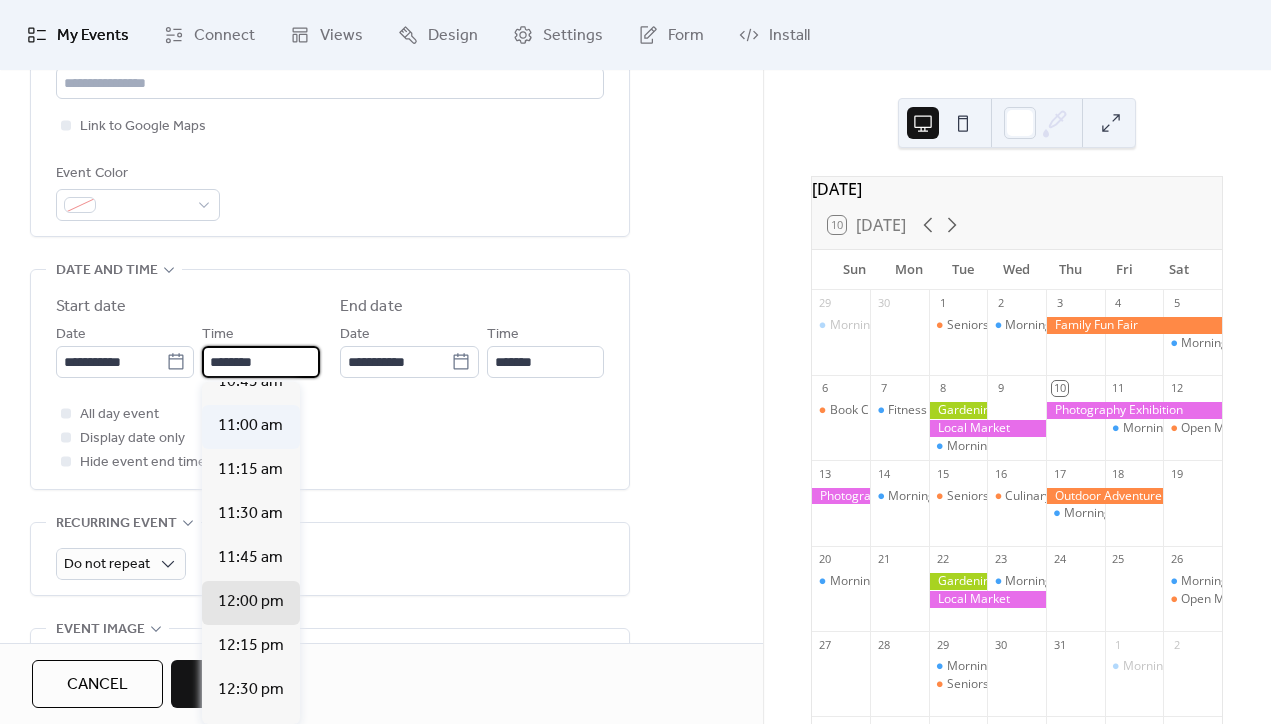 type on "********" 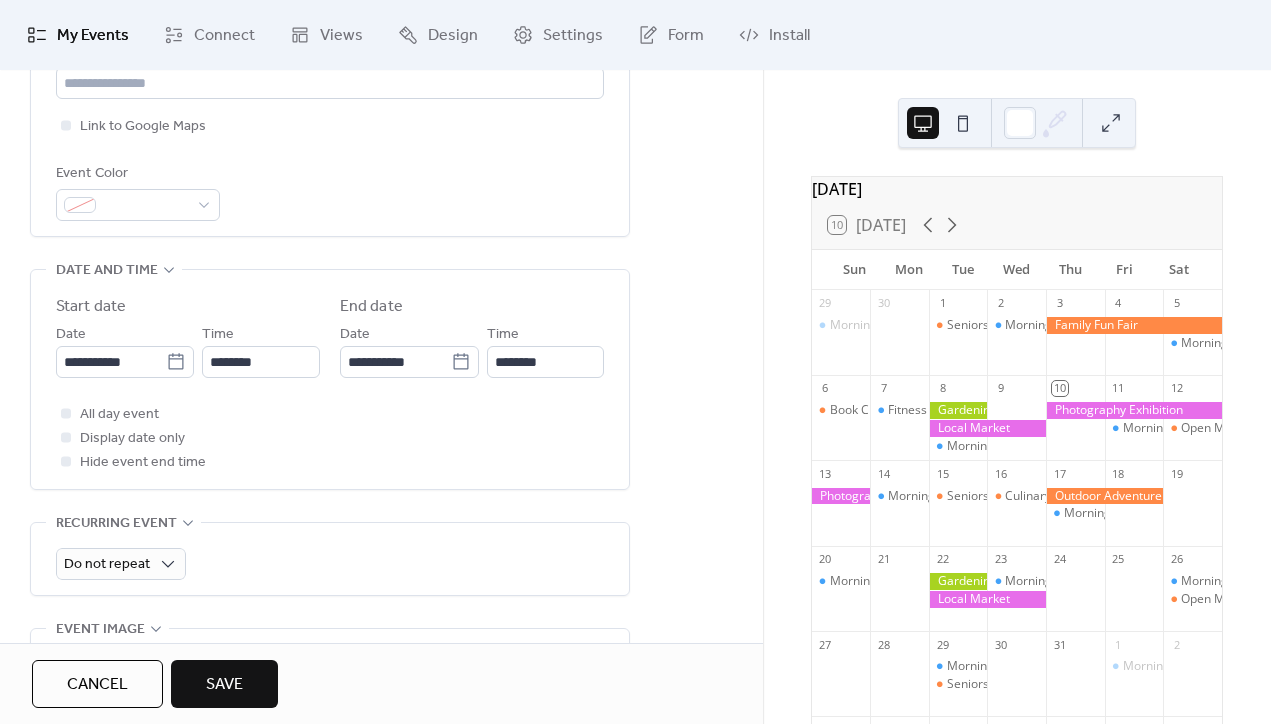 click on "Time" at bounding box center (503, 335) 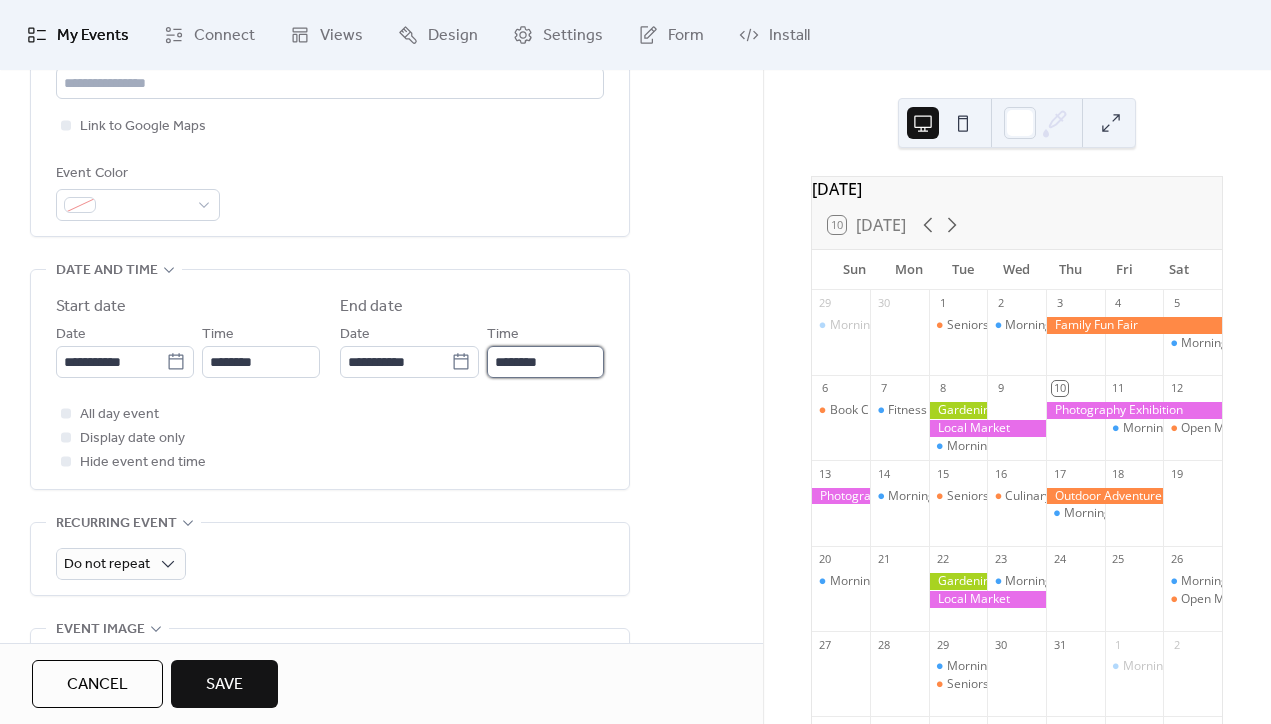 click on "********" at bounding box center [545, 362] 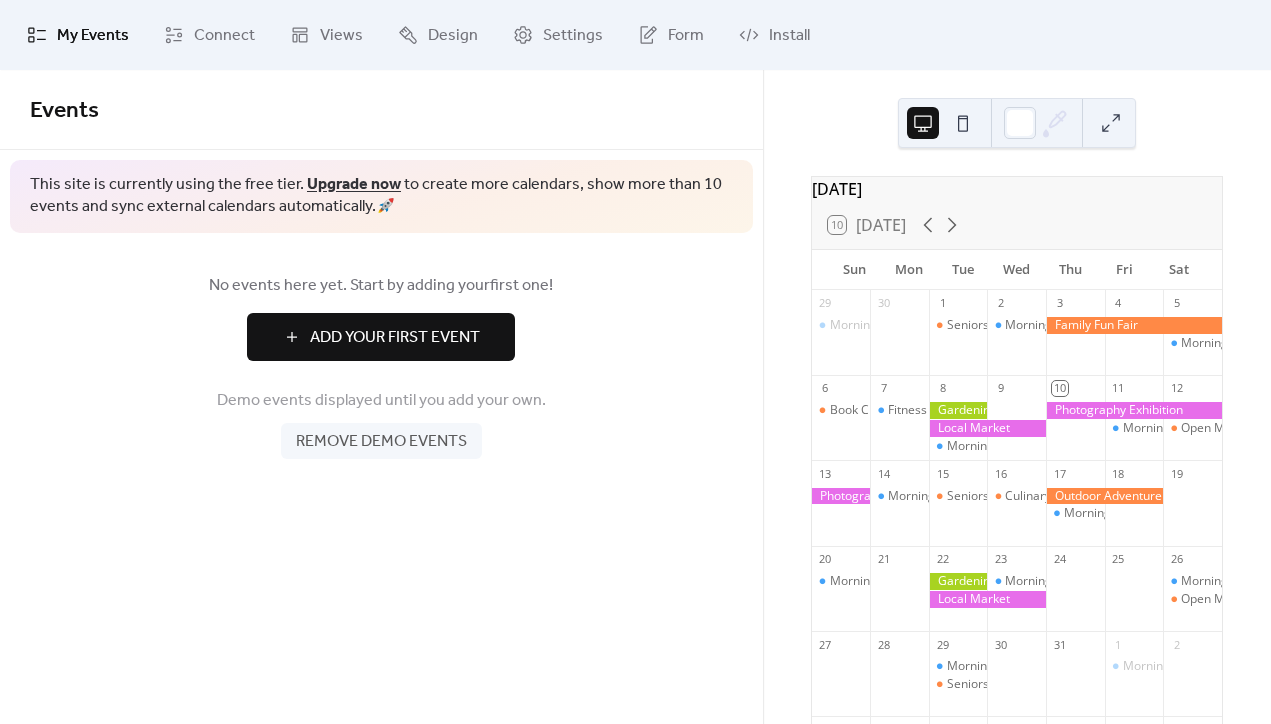 click on "Add Your First Event" at bounding box center (395, 338) 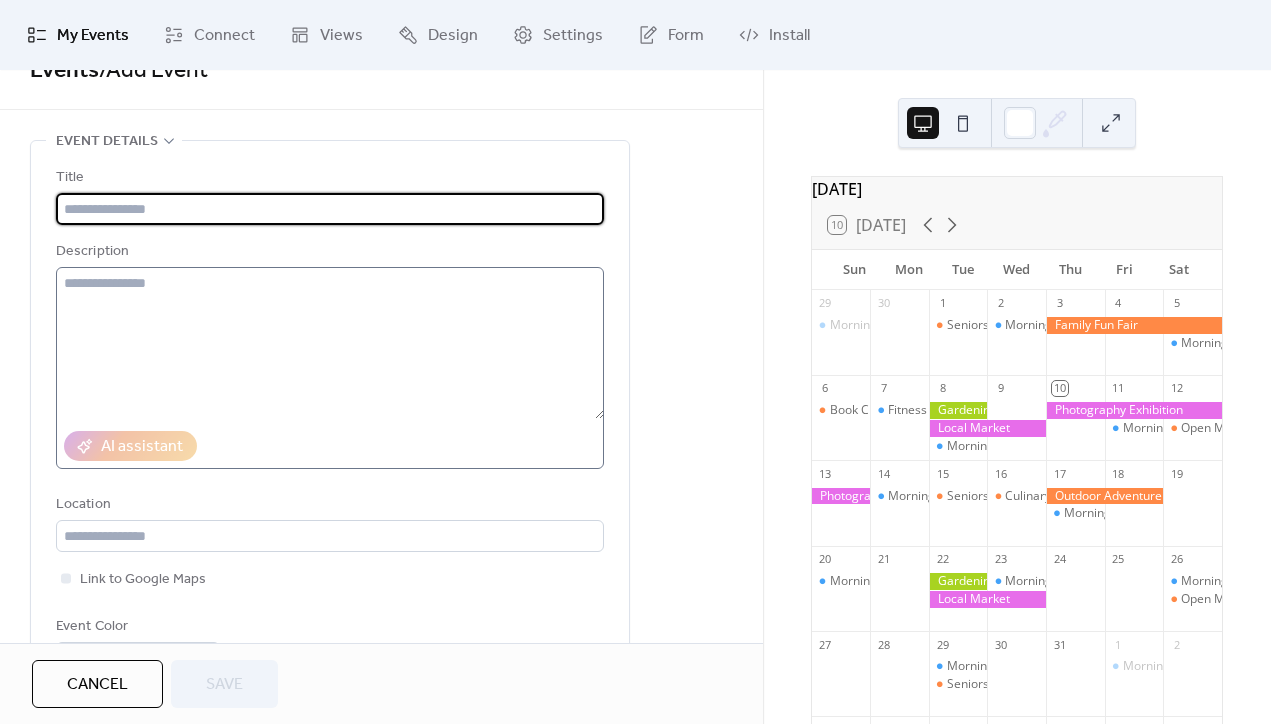 scroll, scrollTop: 0, scrollLeft: 0, axis: both 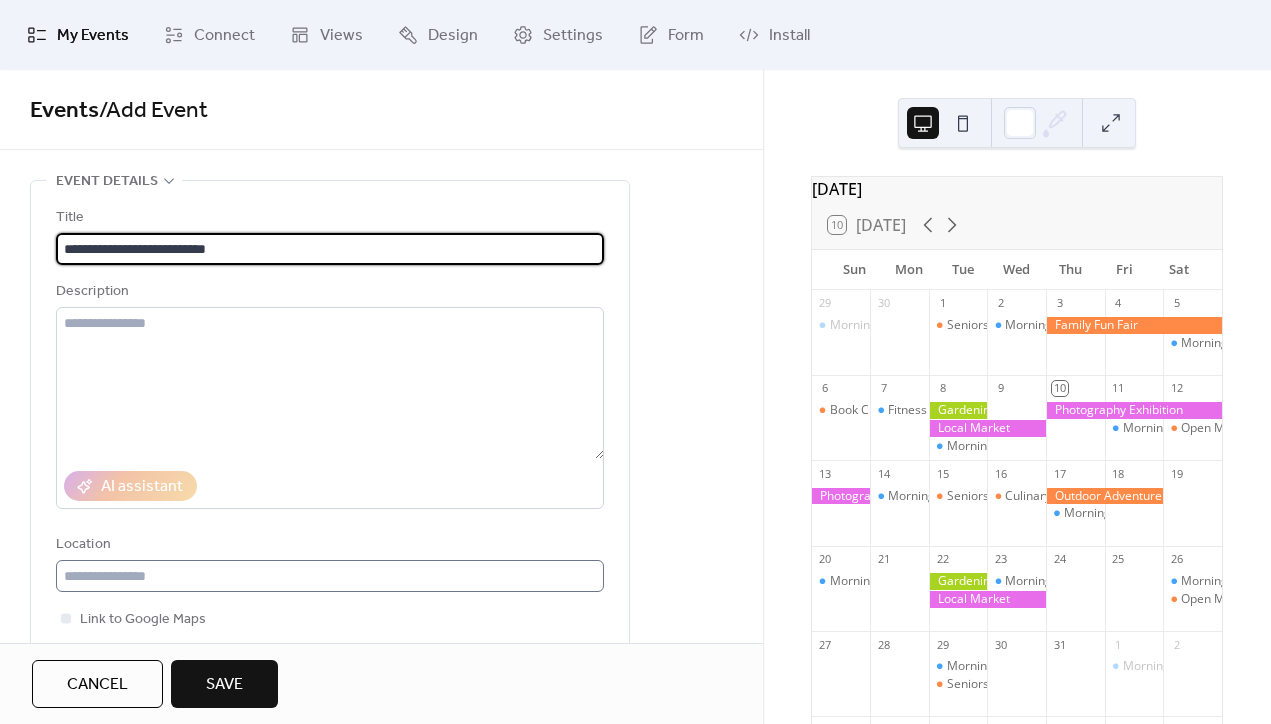 type on "**********" 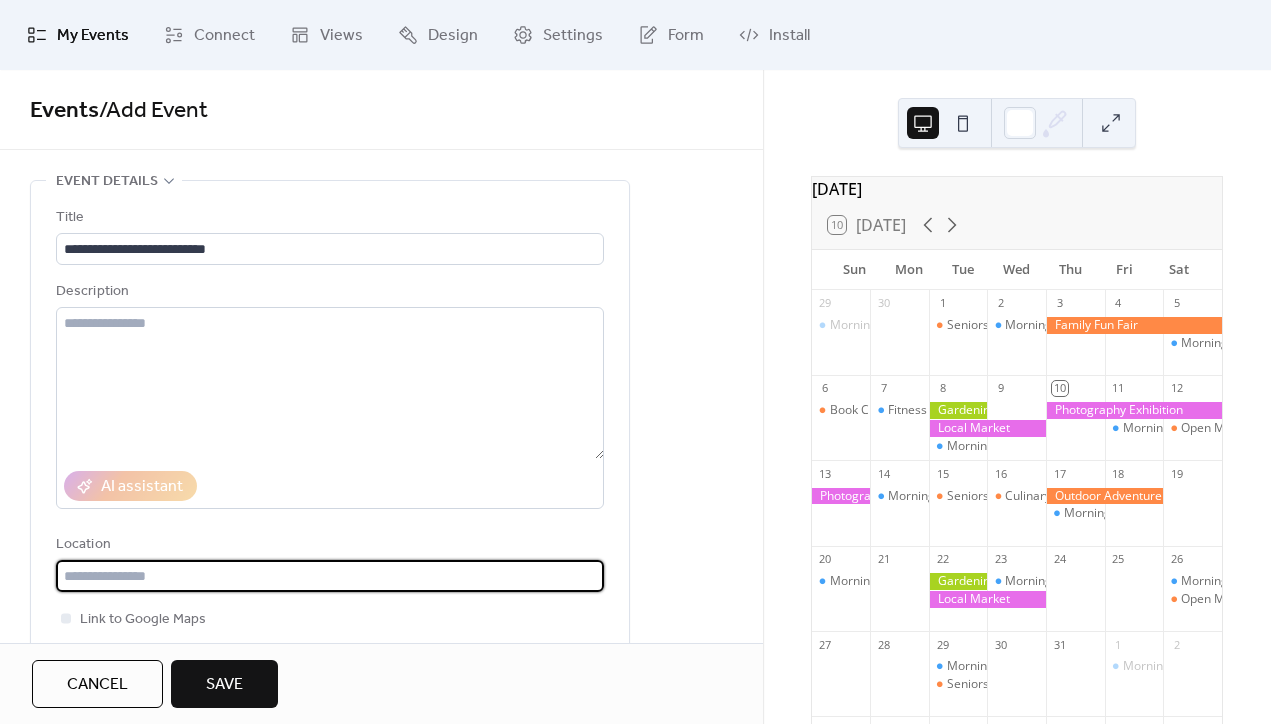 click at bounding box center (330, 576) 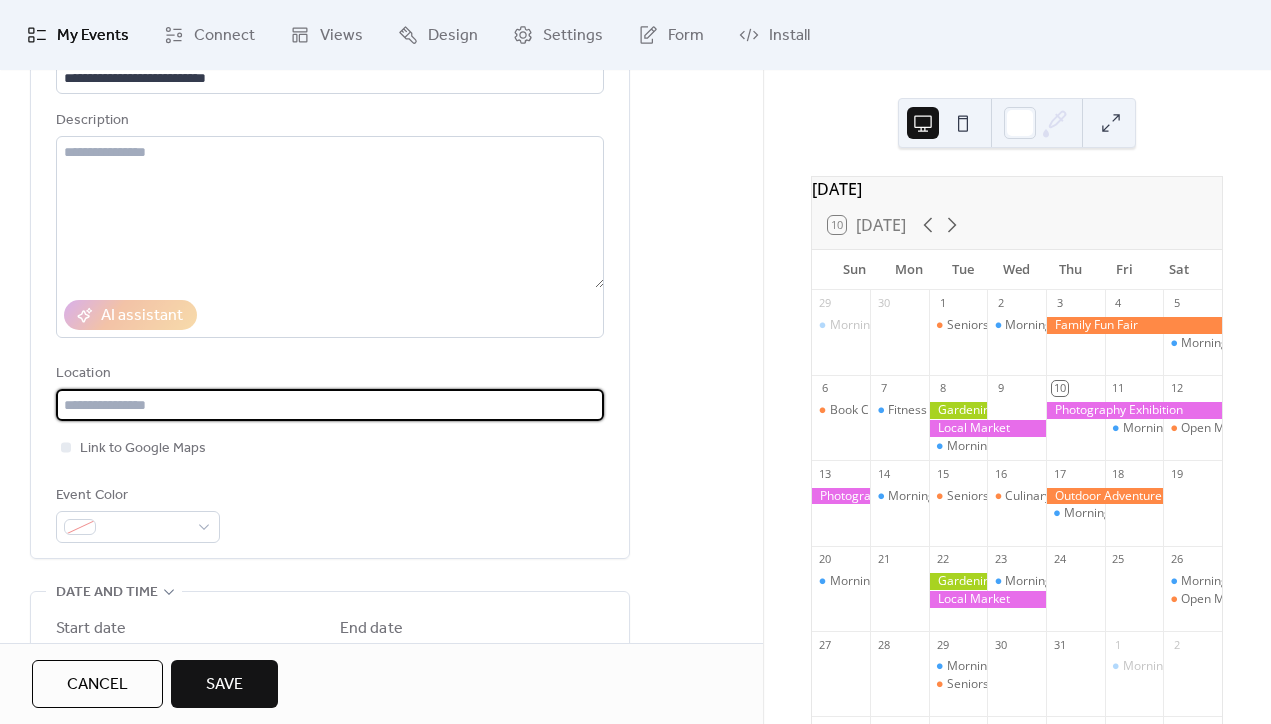 scroll, scrollTop: 182, scrollLeft: 0, axis: vertical 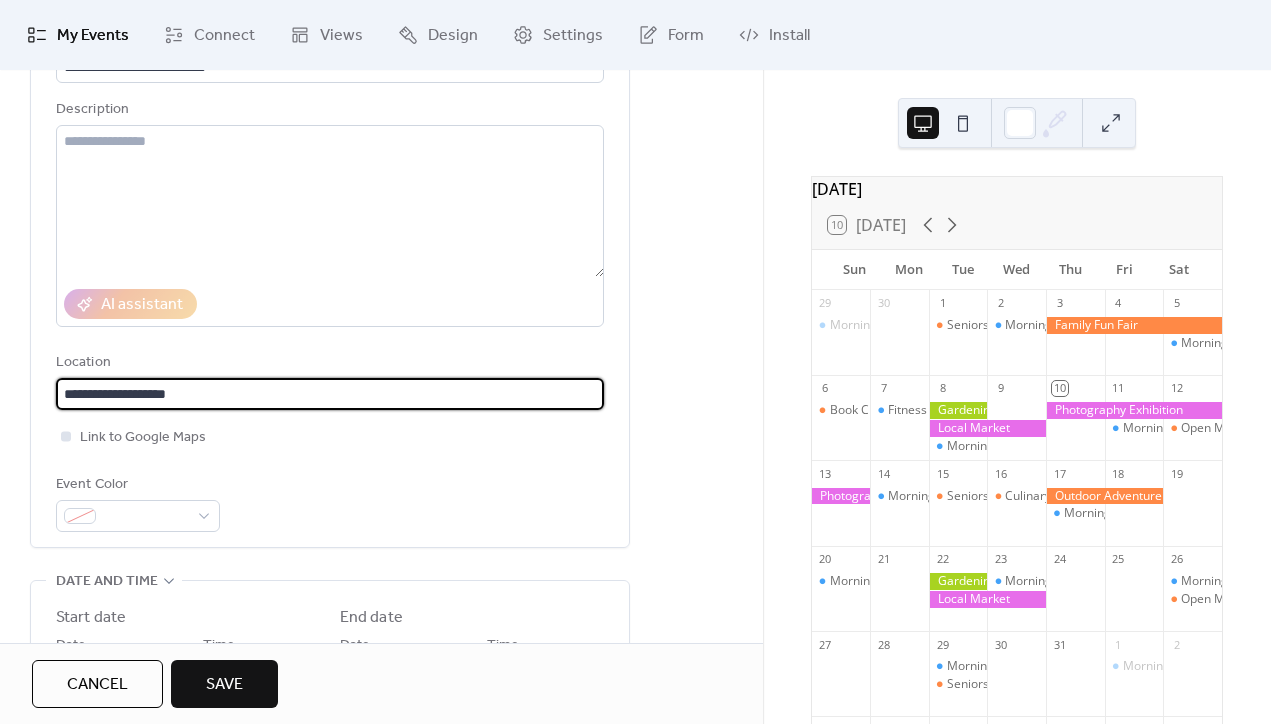 type on "**********" 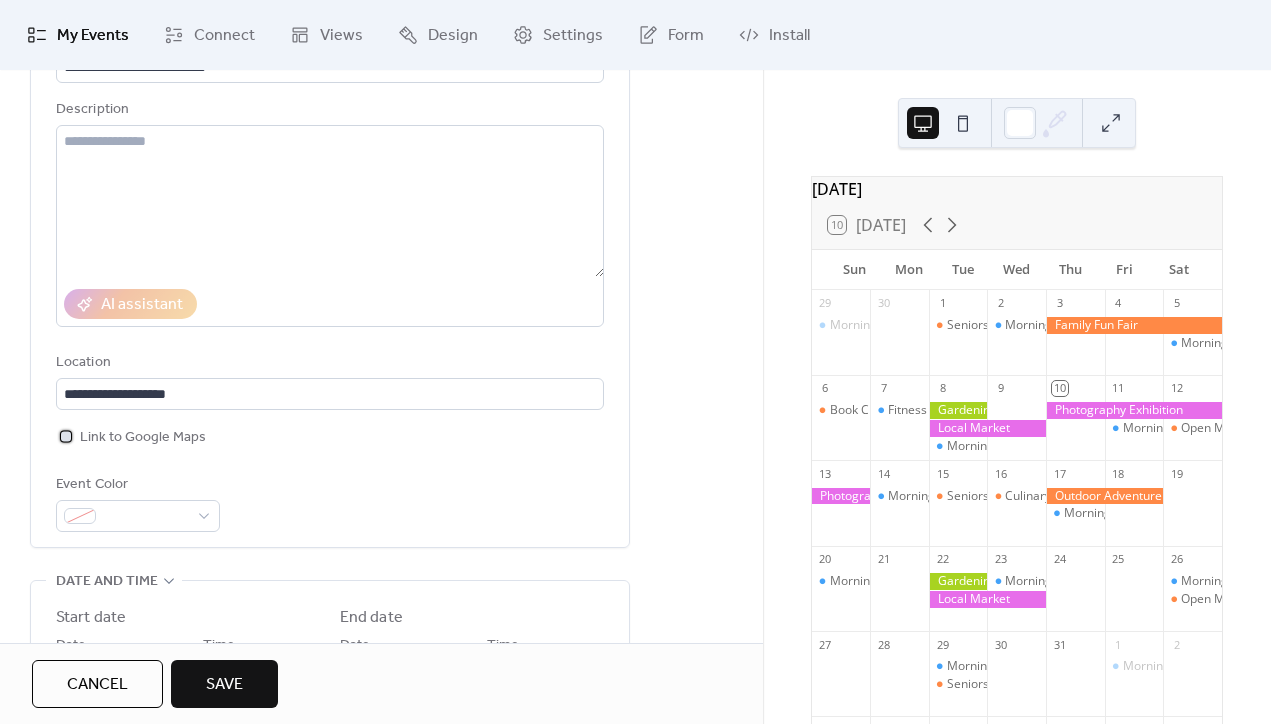 click at bounding box center [66, 436] 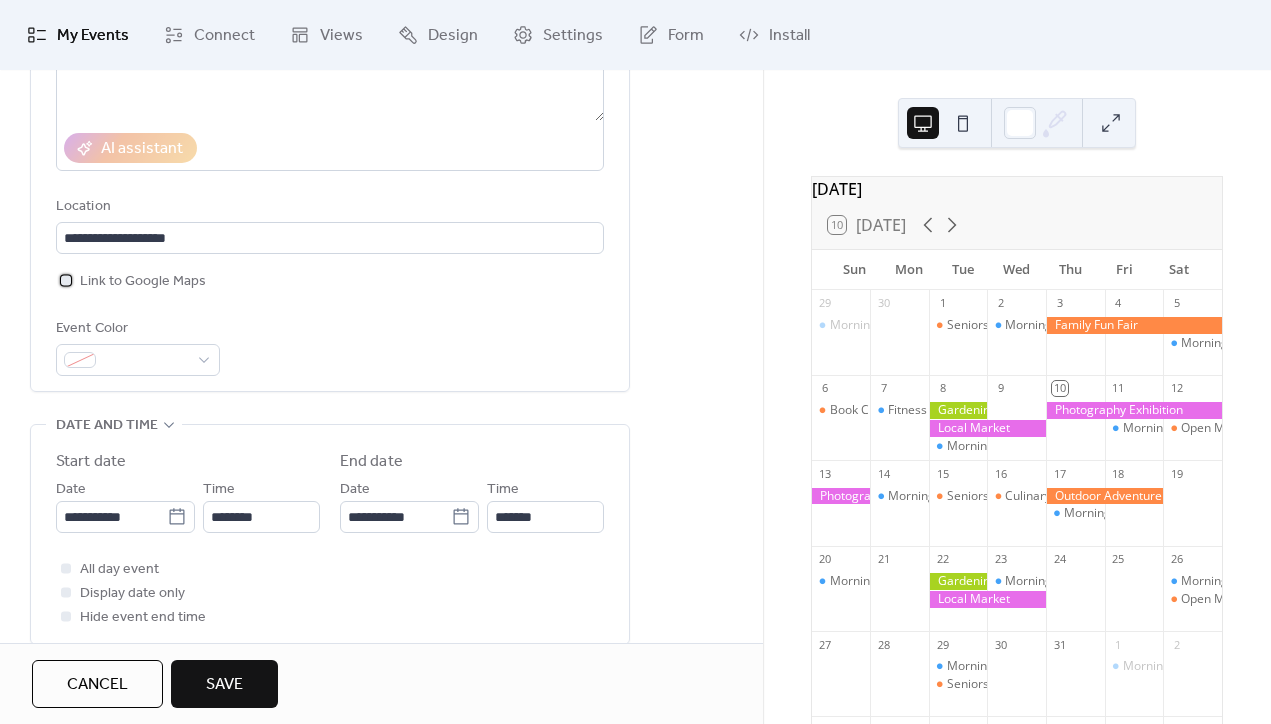 scroll, scrollTop: 347, scrollLeft: 0, axis: vertical 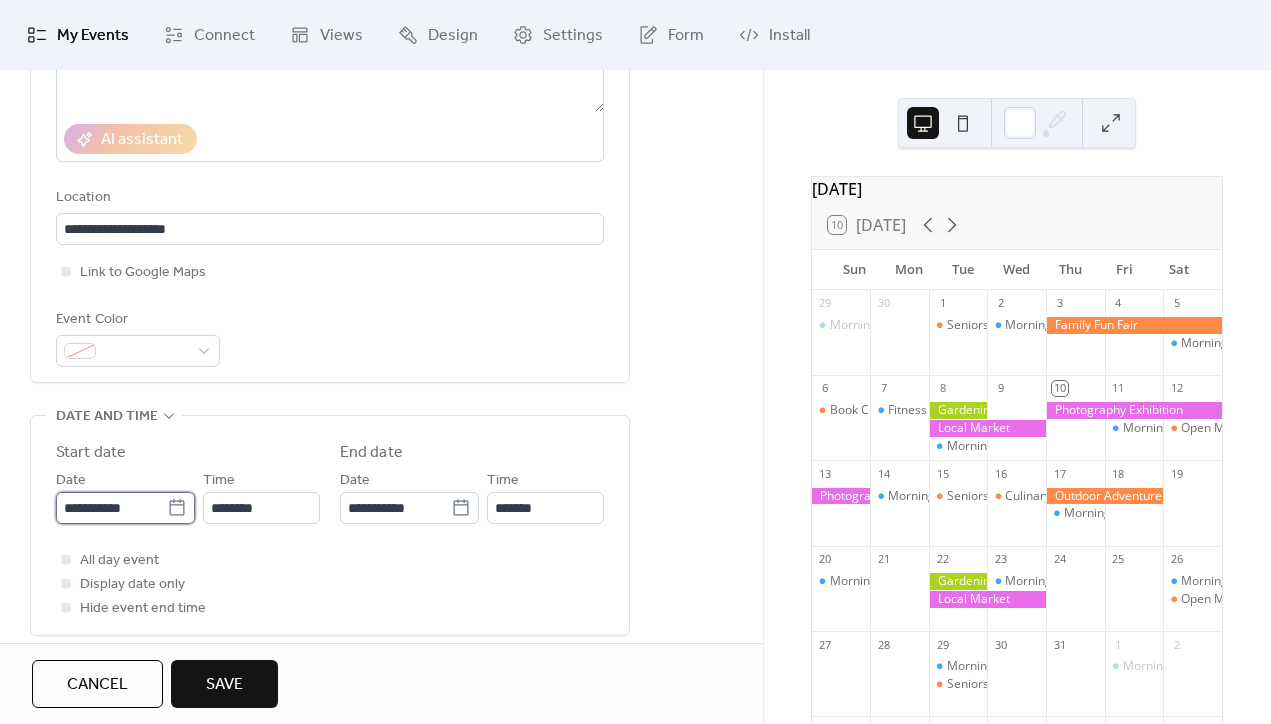 click on "**********" at bounding box center (111, 508) 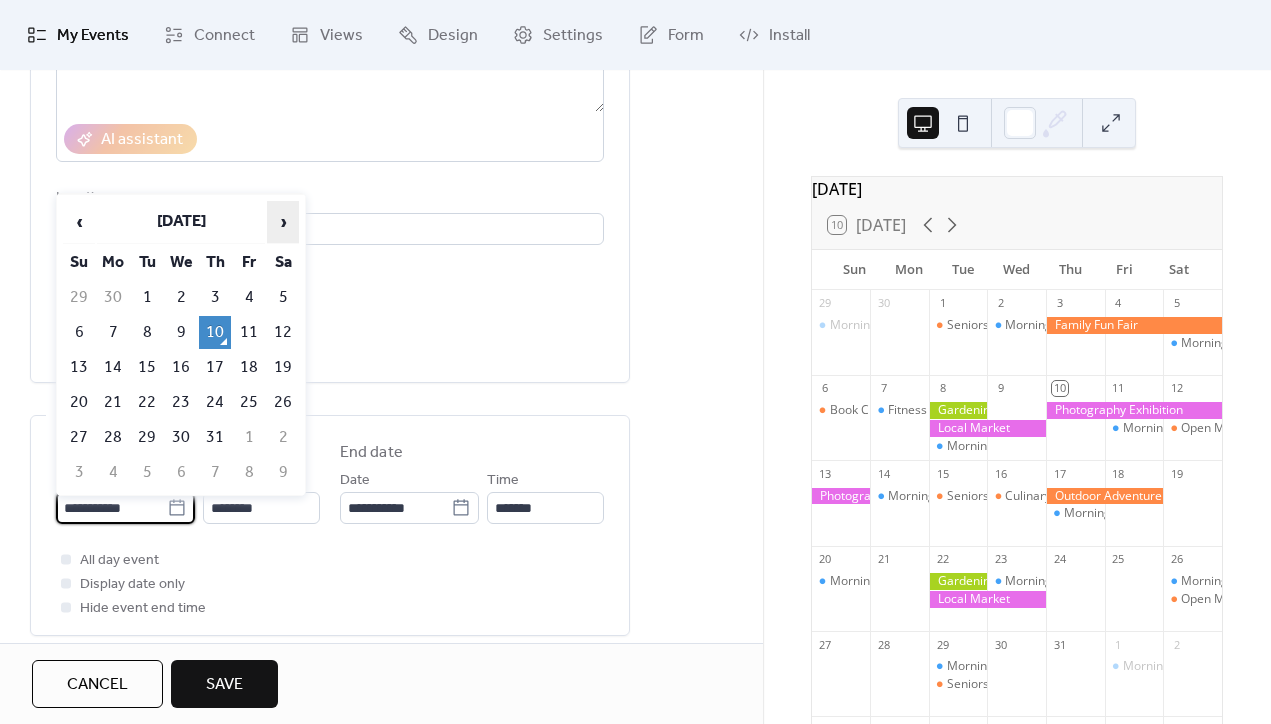 click on "›" at bounding box center (283, 222) 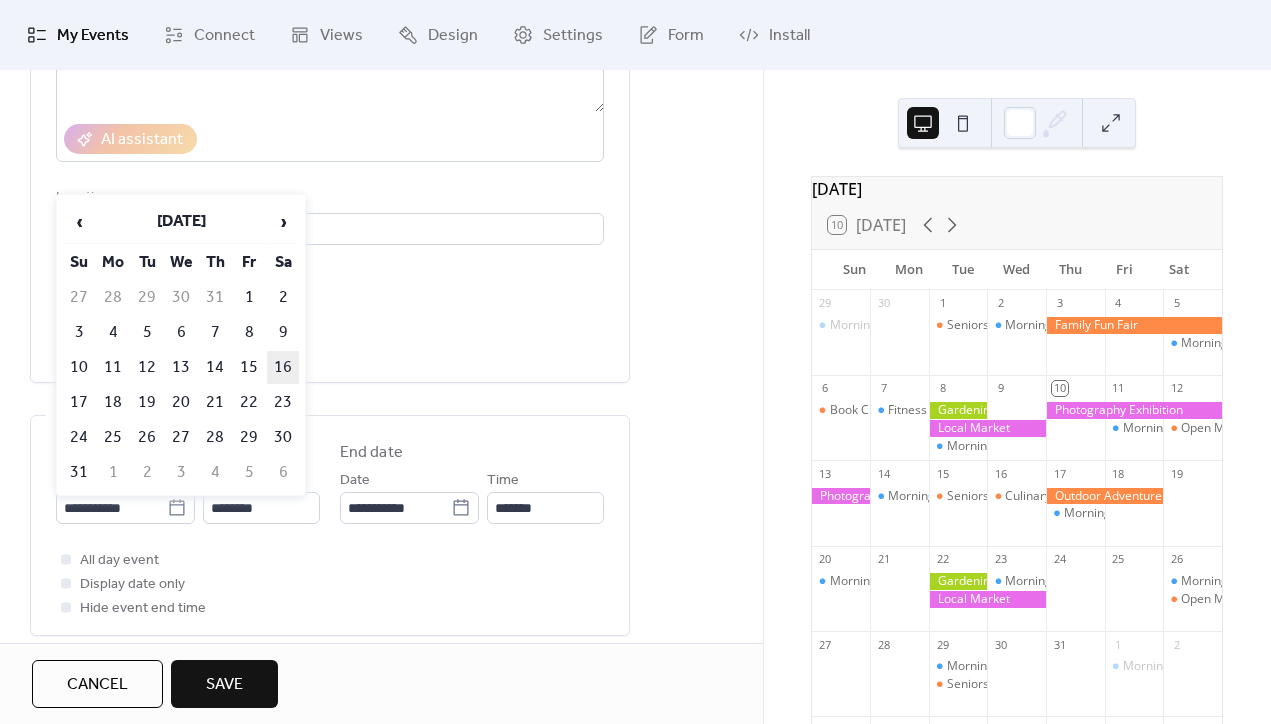 click on "16" at bounding box center [283, 367] 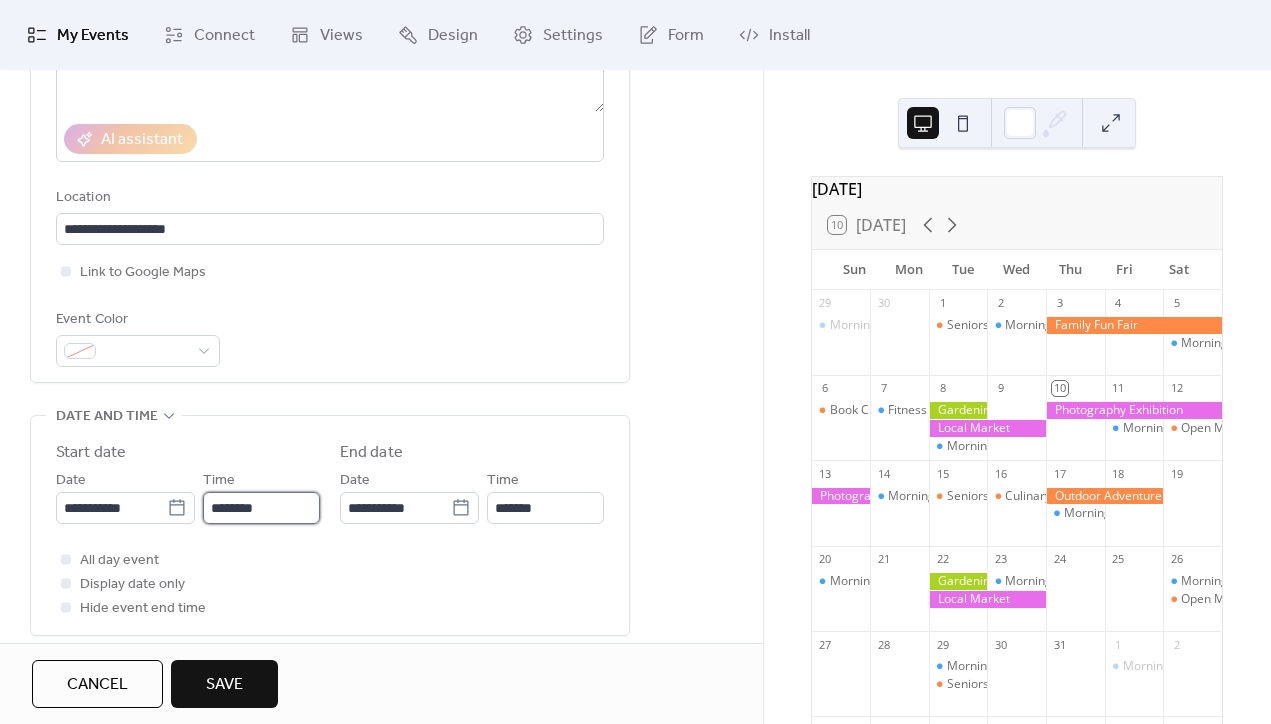 click on "********" at bounding box center (261, 508) 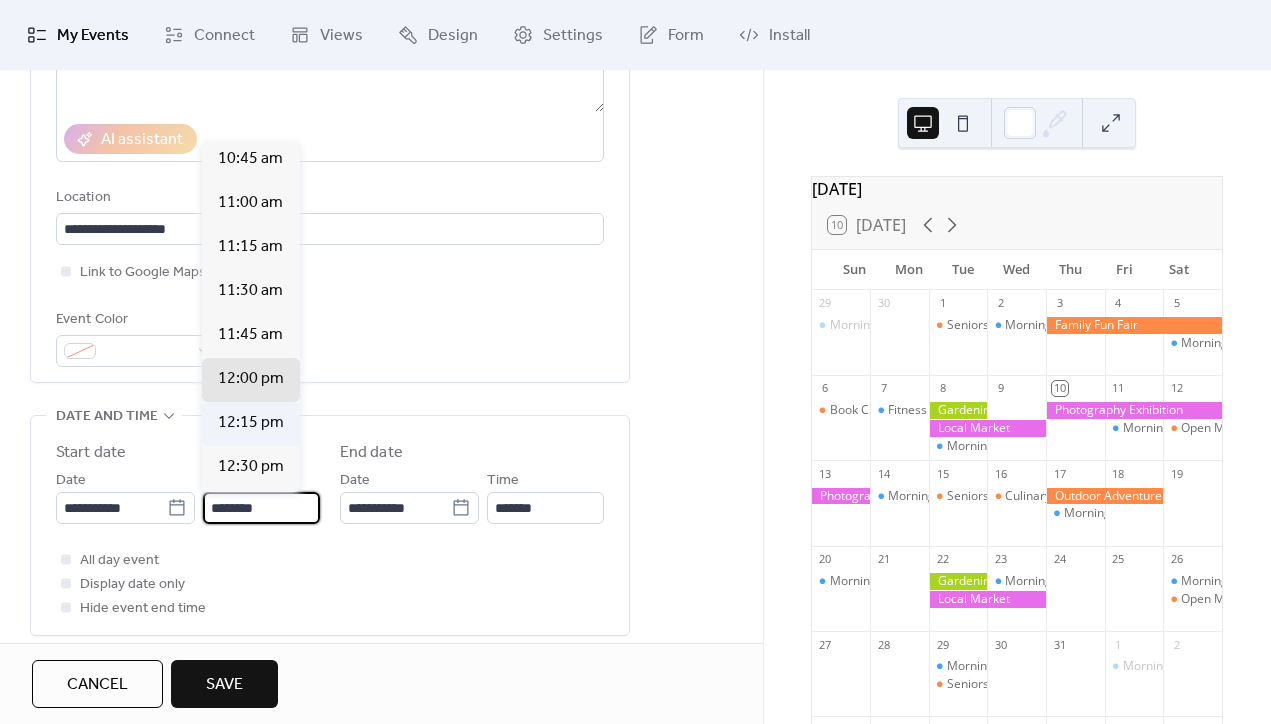 scroll, scrollTop: 1889, scrollLeft: 0, axis: vertical 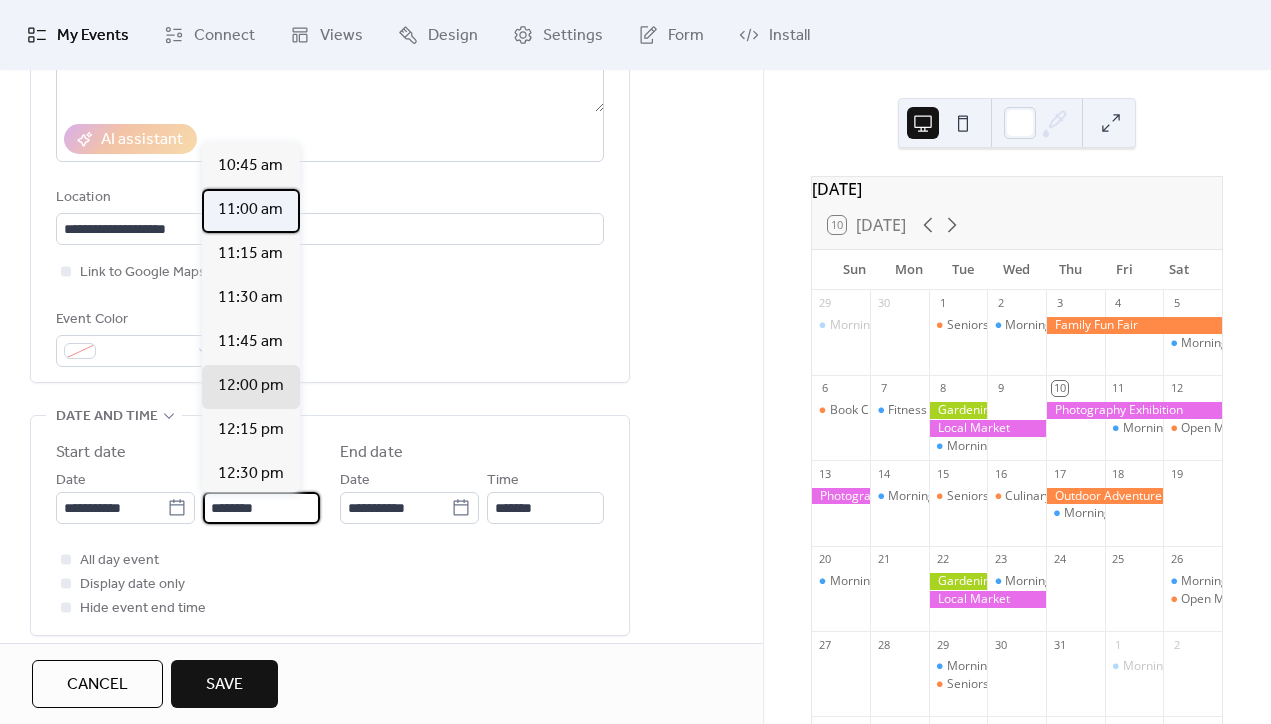 click on "11:00 am" at bounding box center [250, 210] 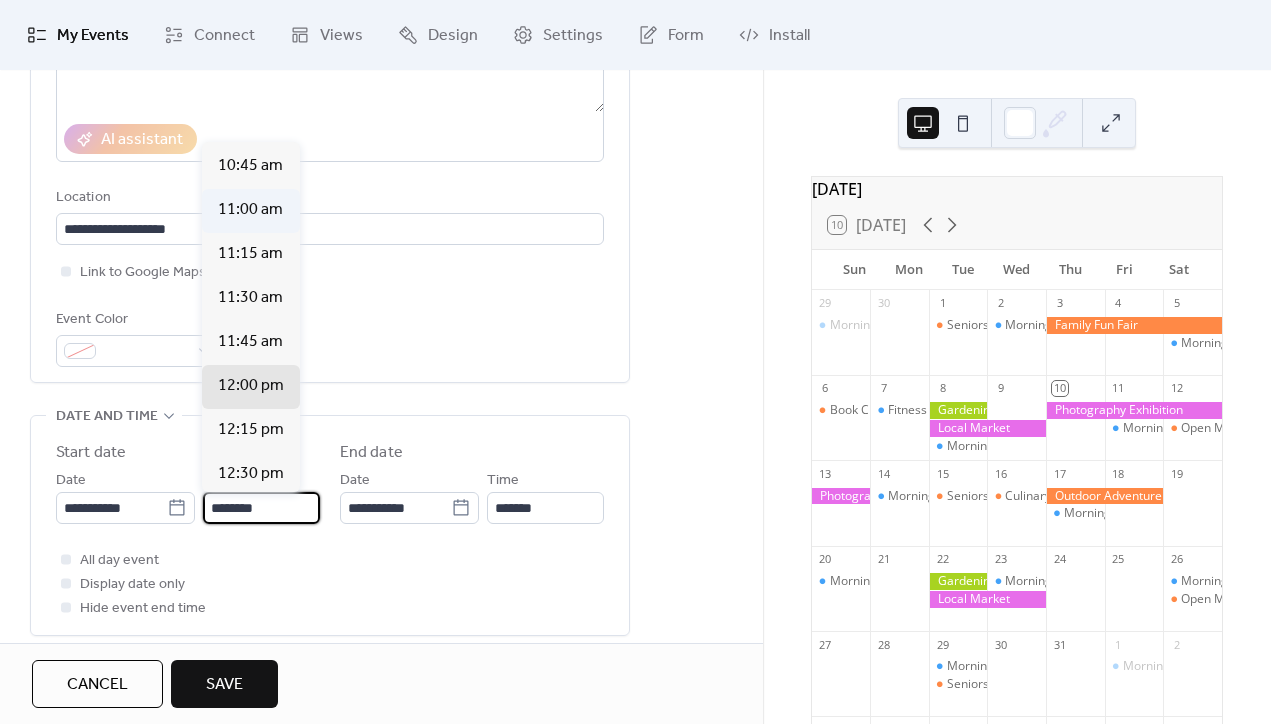 type on "********" 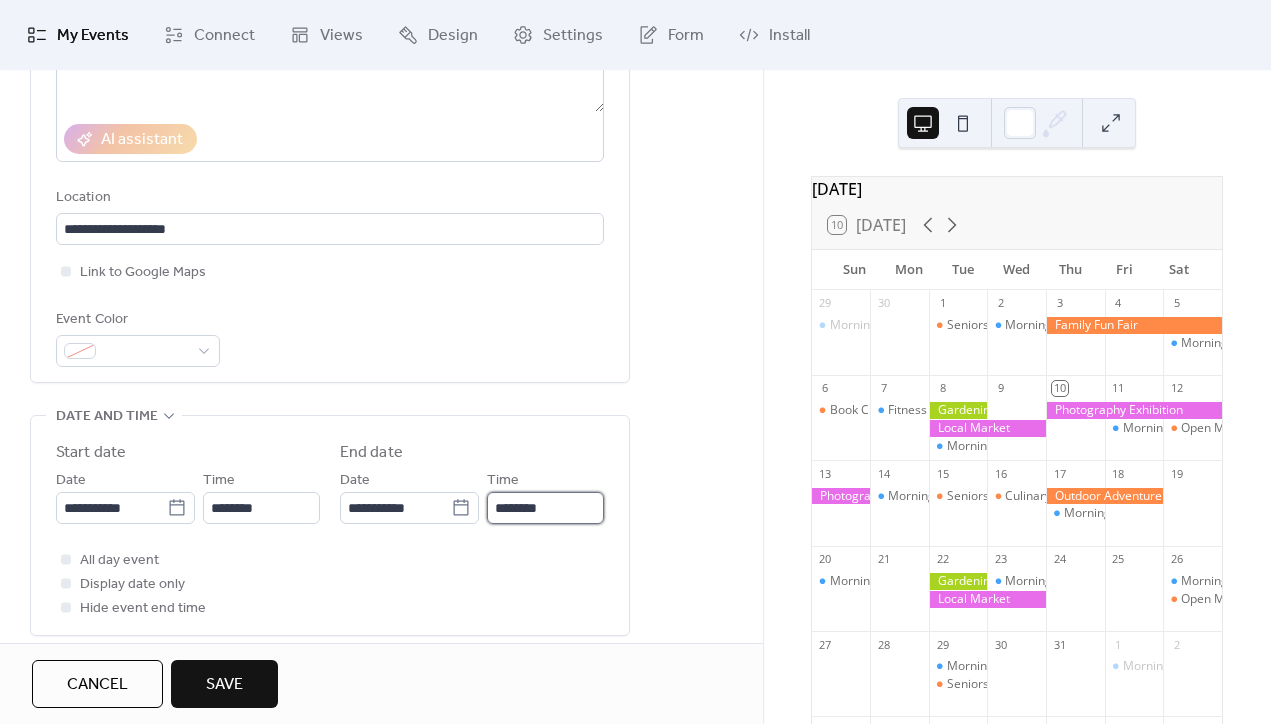 click on "********" at bounding box center [545, 508] 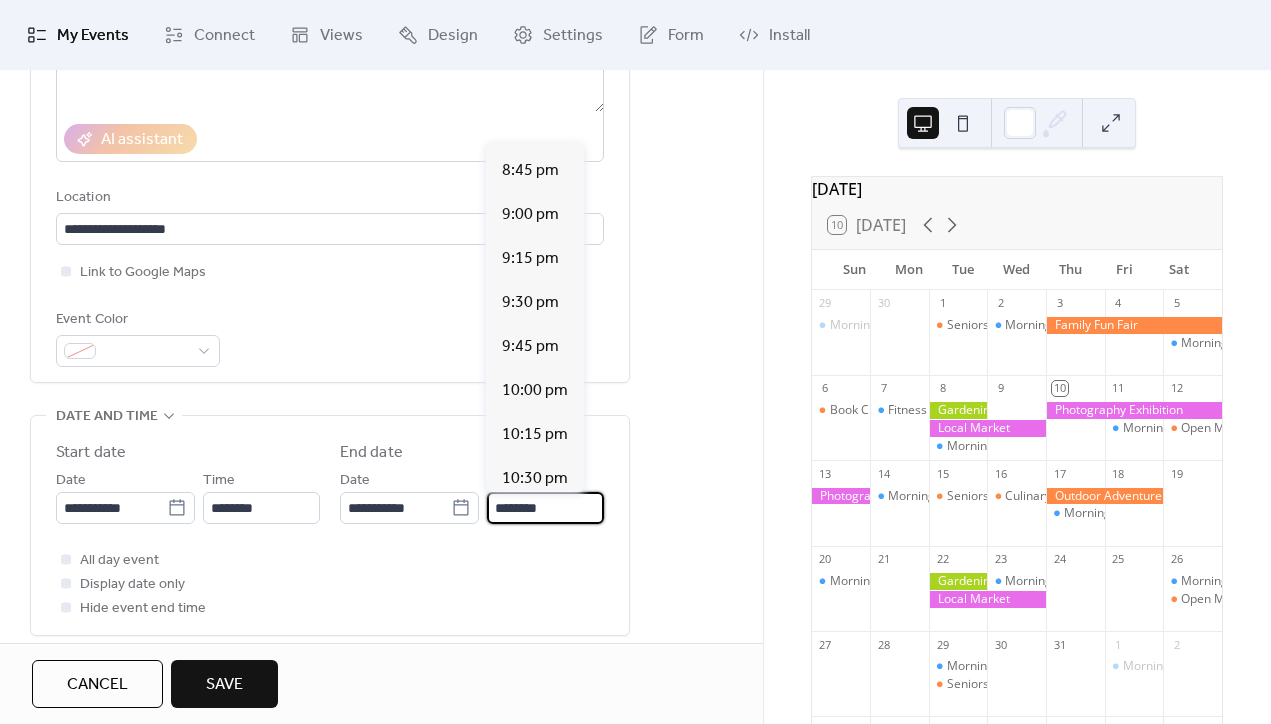scroll, scrollTop: 1667, scrollLeft: 0, axis: vertical 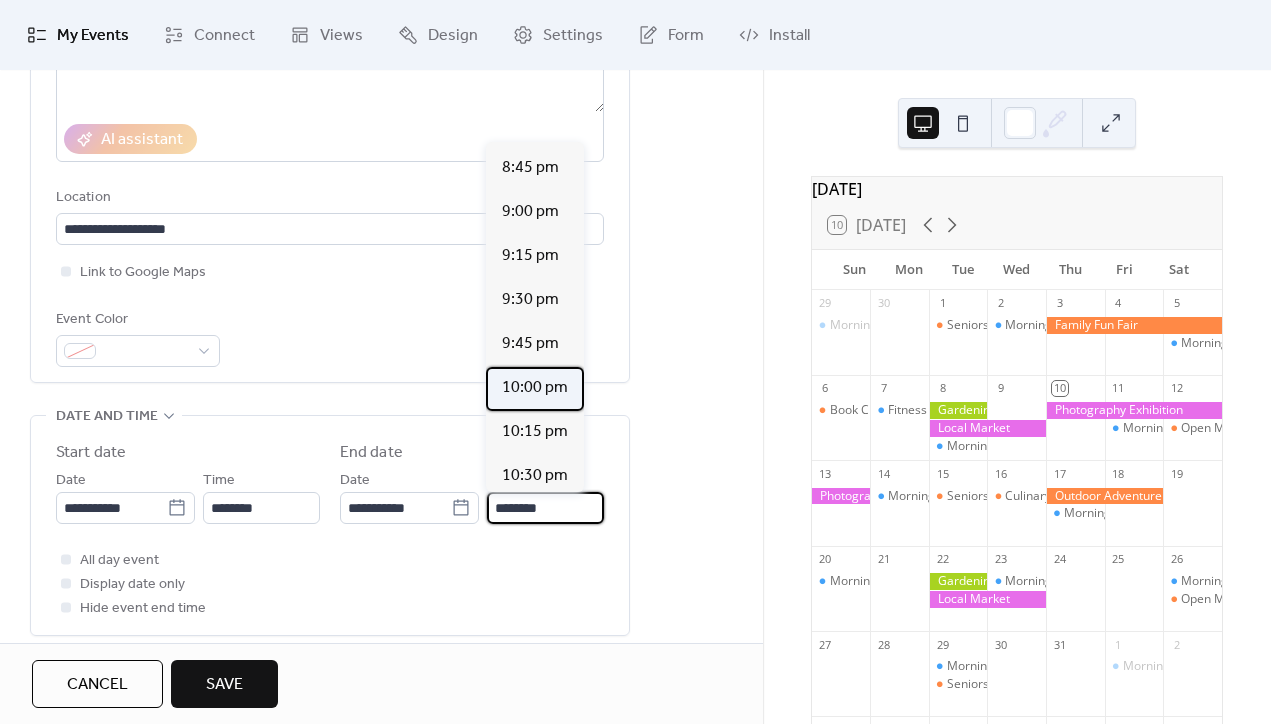 click on "10:00 pm" at bounding box center [535, 388] 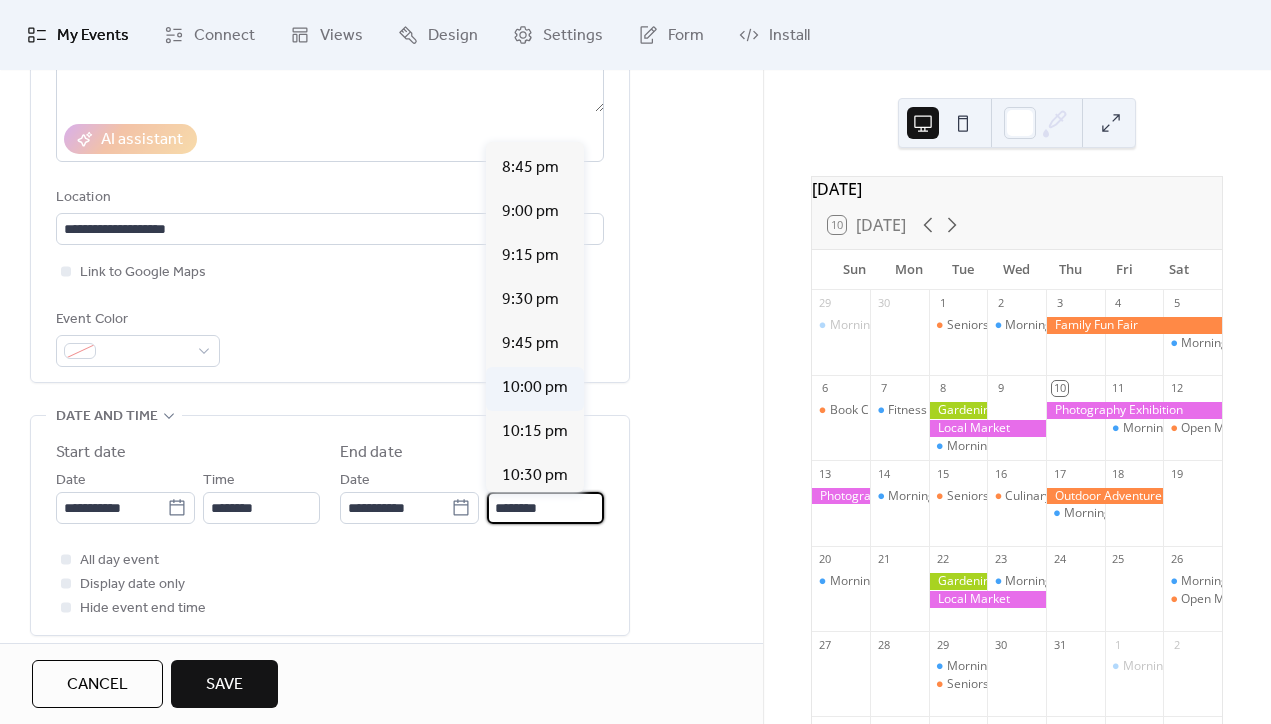 type on "********" 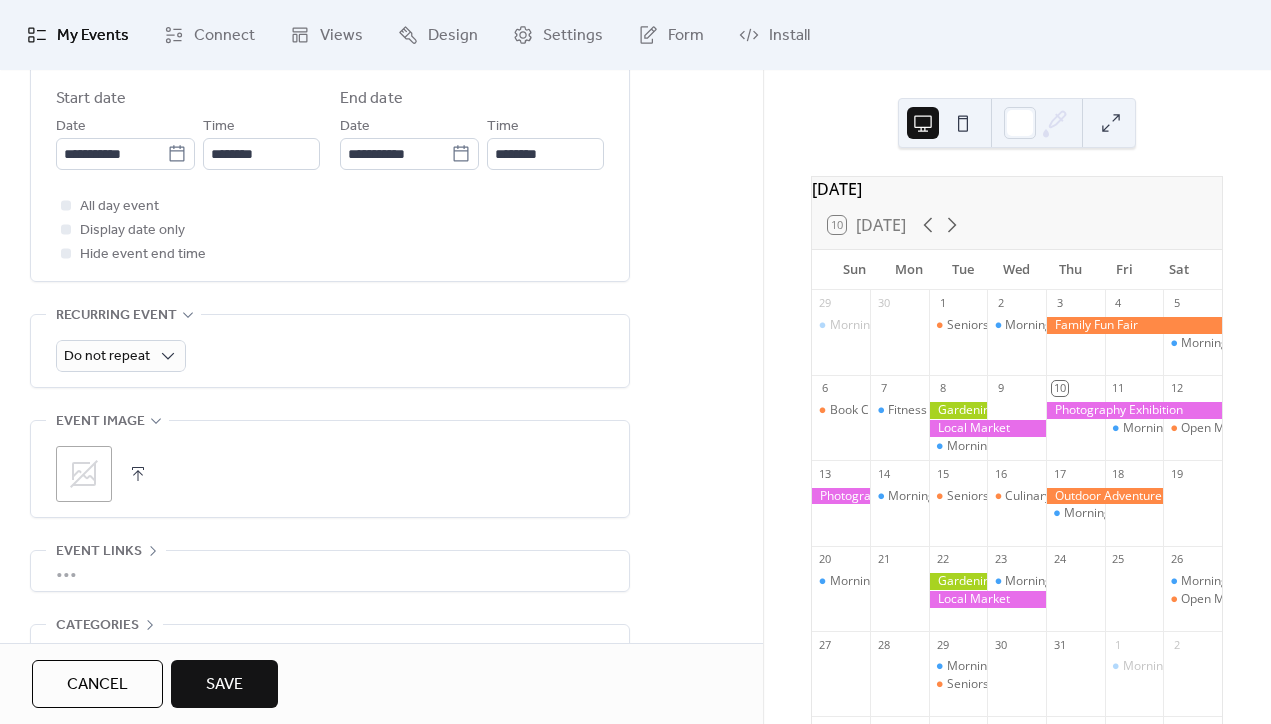 scroll, scrollTop: 706, scrollLeft: 0, axis: vertical 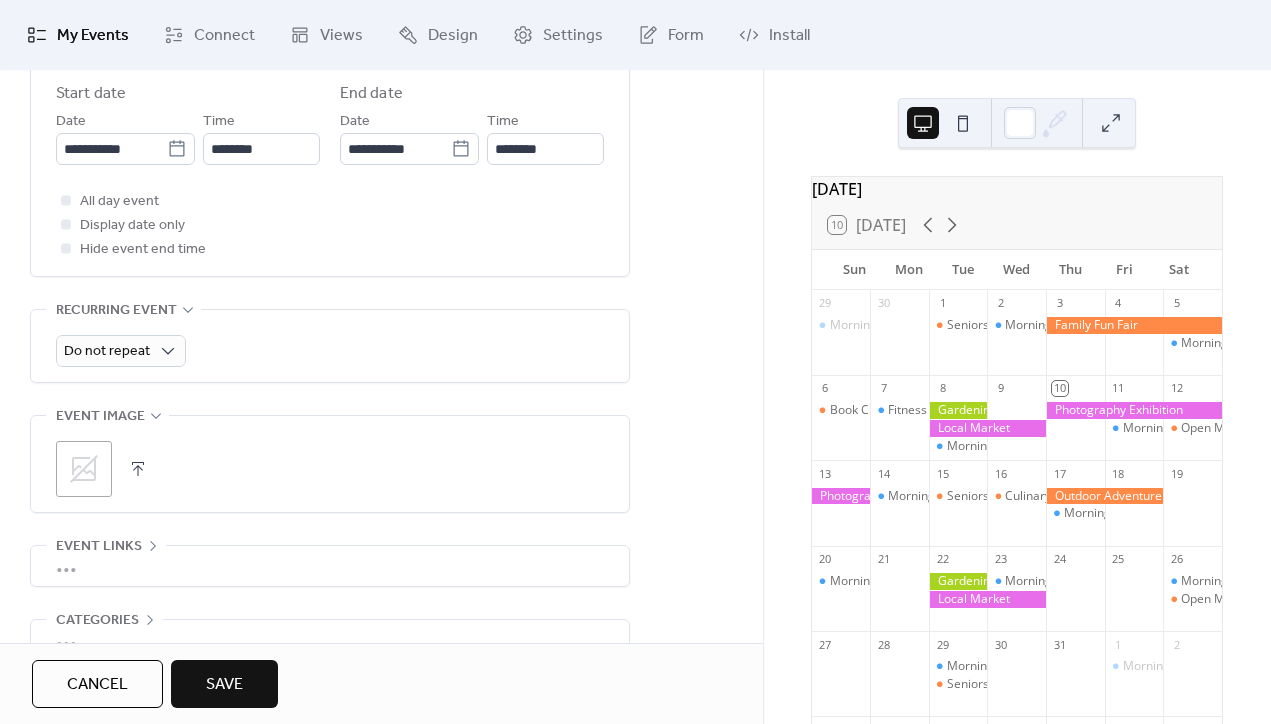 click 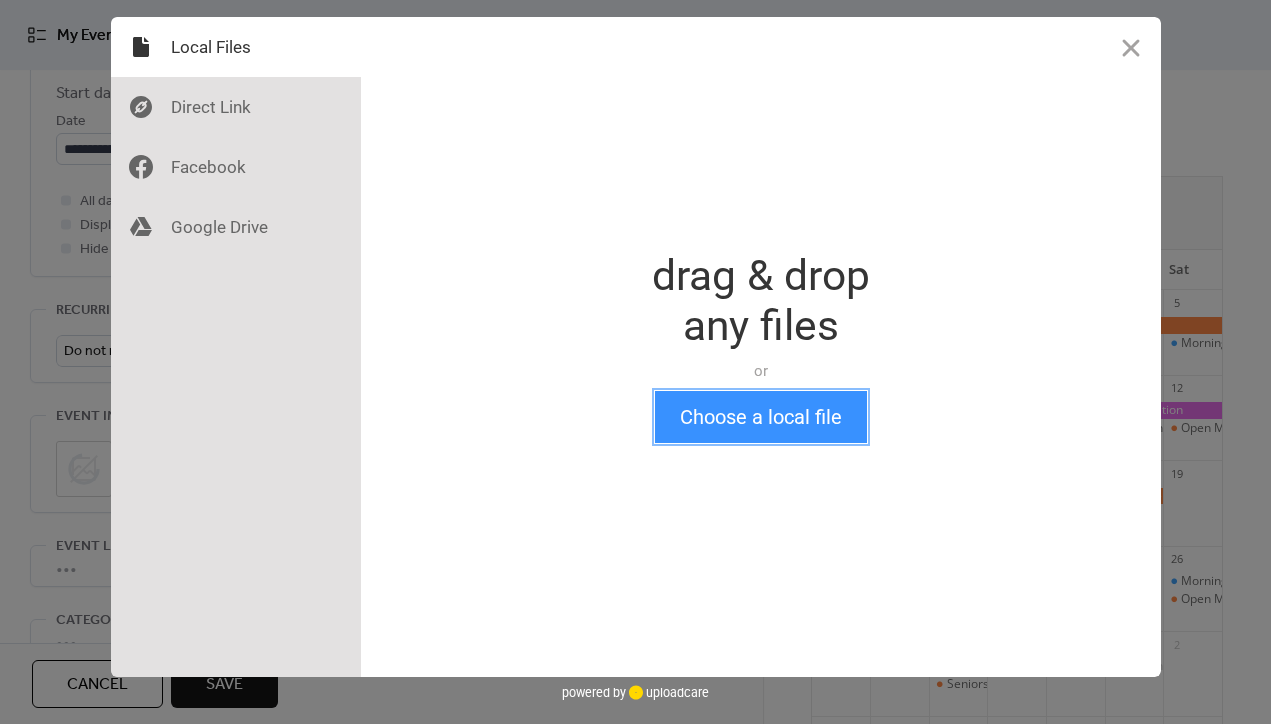 click on "Choose a local file" at bounding box center (761, 417) 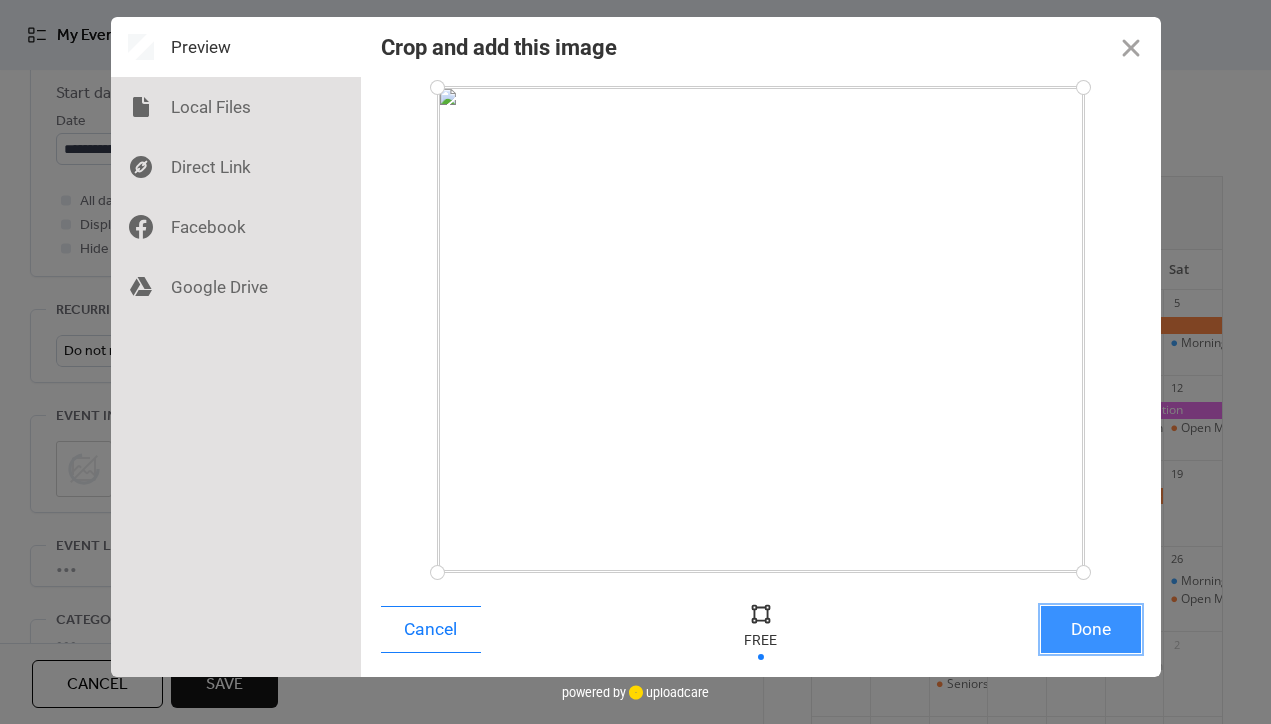 click on "Done" at bounding box center (1091, 629) 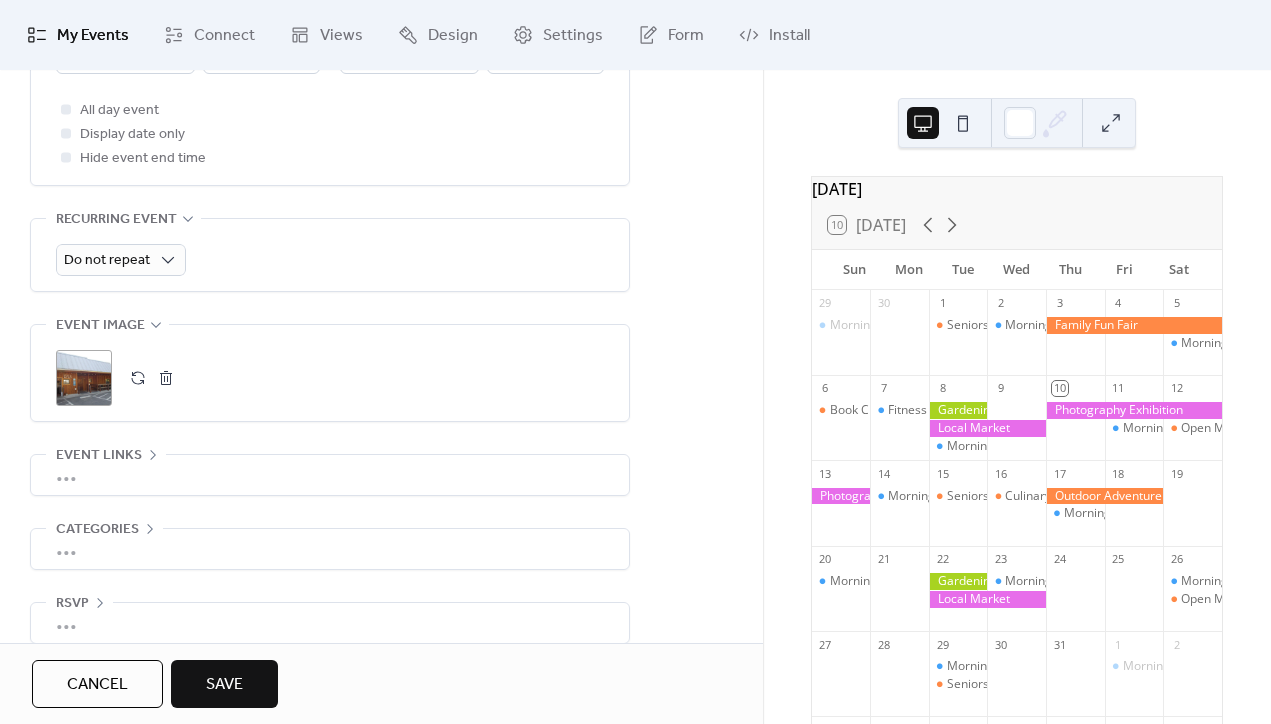 scroll, scrollTop: 822, scrollLeft: 0, axis: vertical 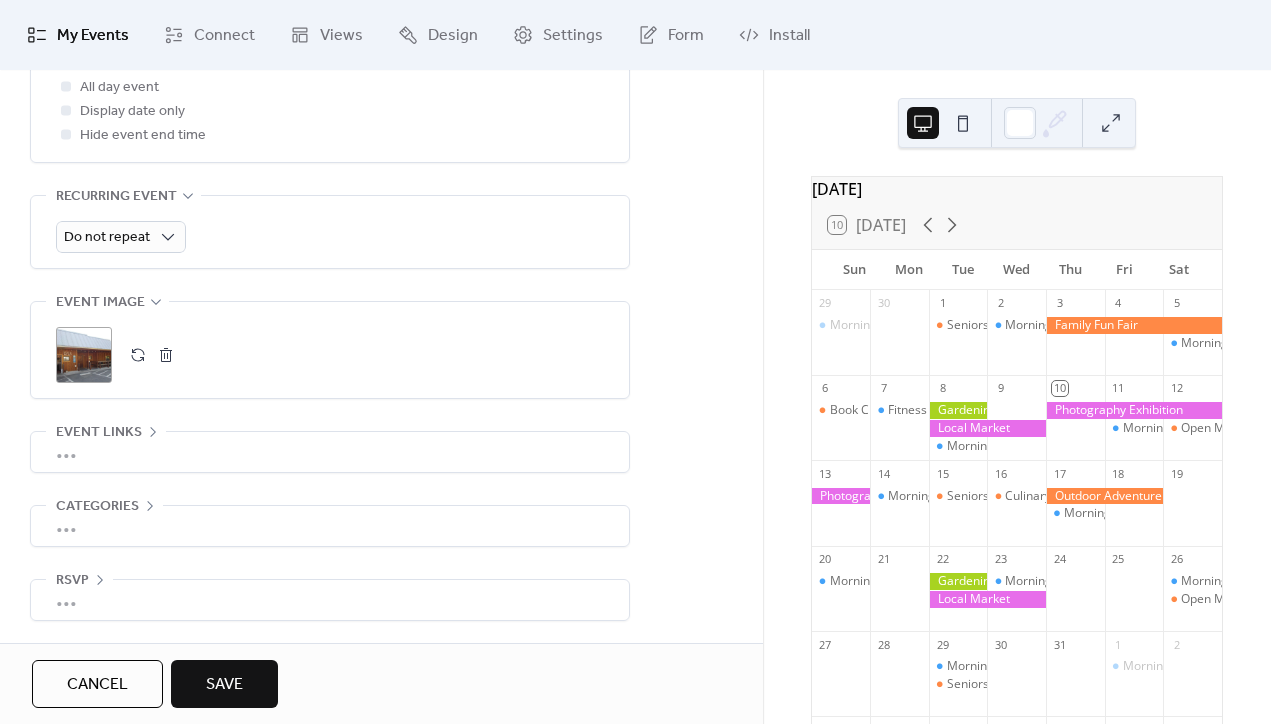 click 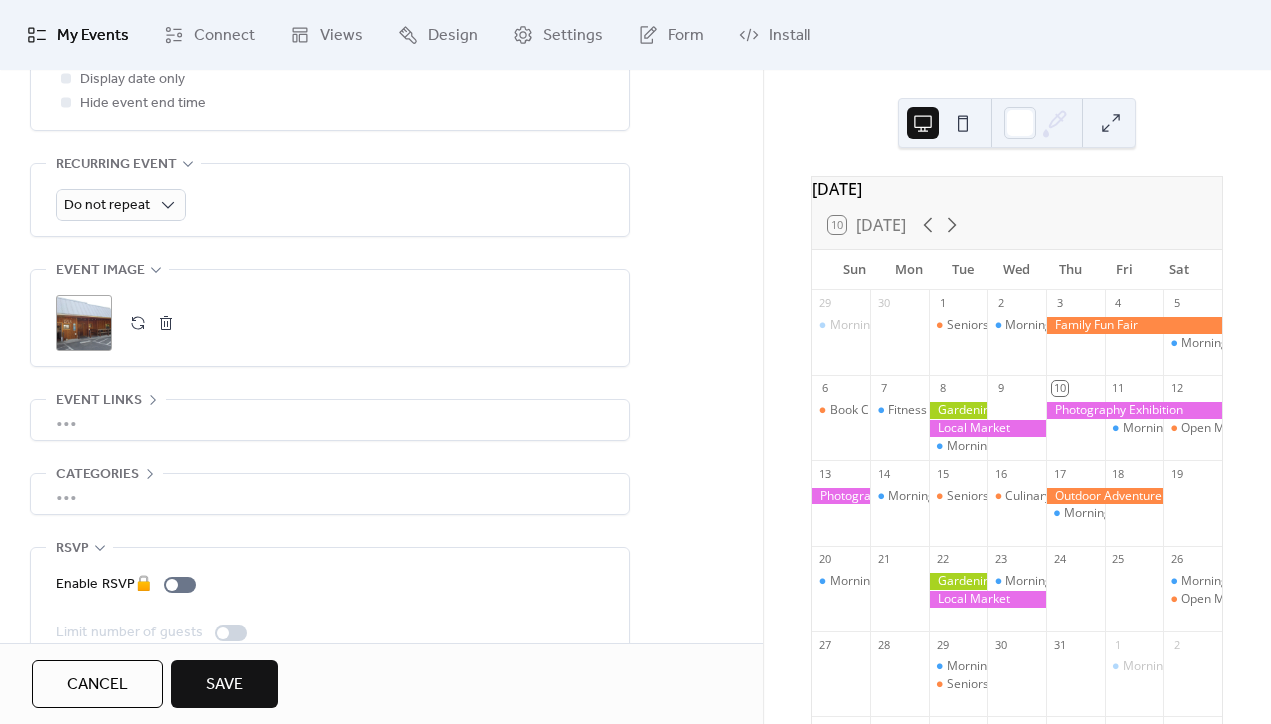 scroll, scrollTop: 894, scrollLeft: 0, axis: vertical 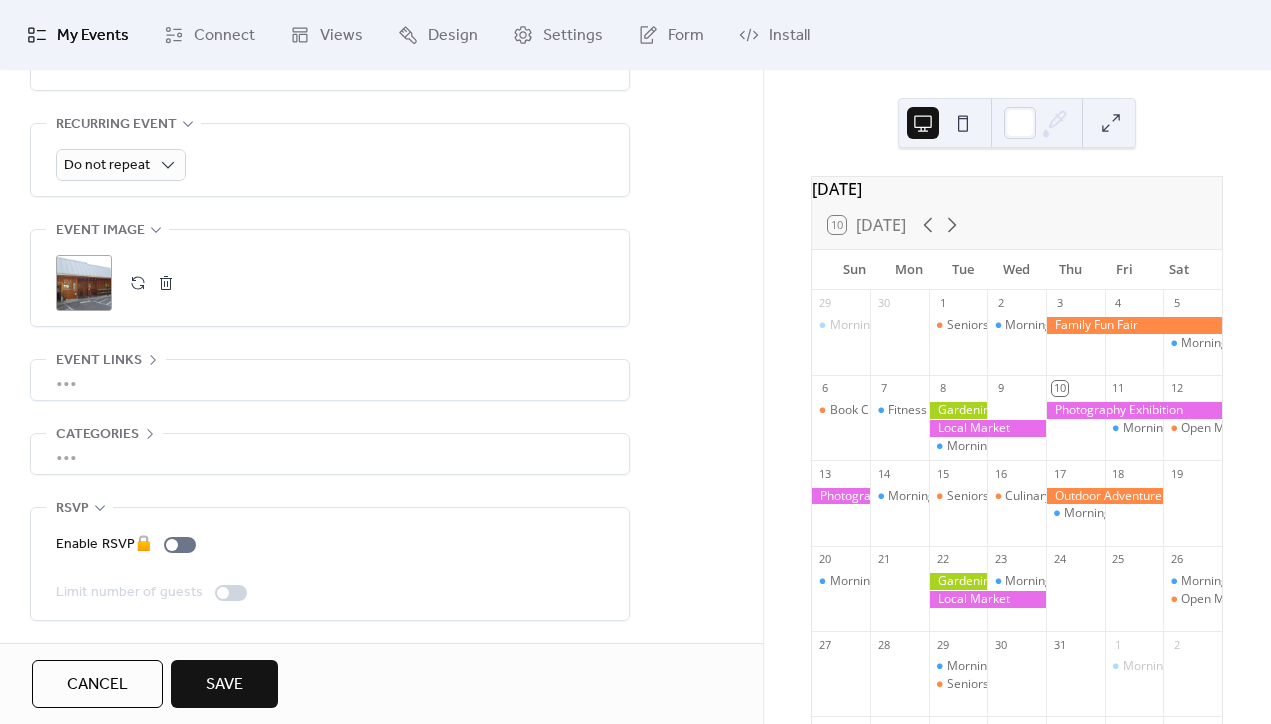 click on "Save" at bounding box center (224, 685) 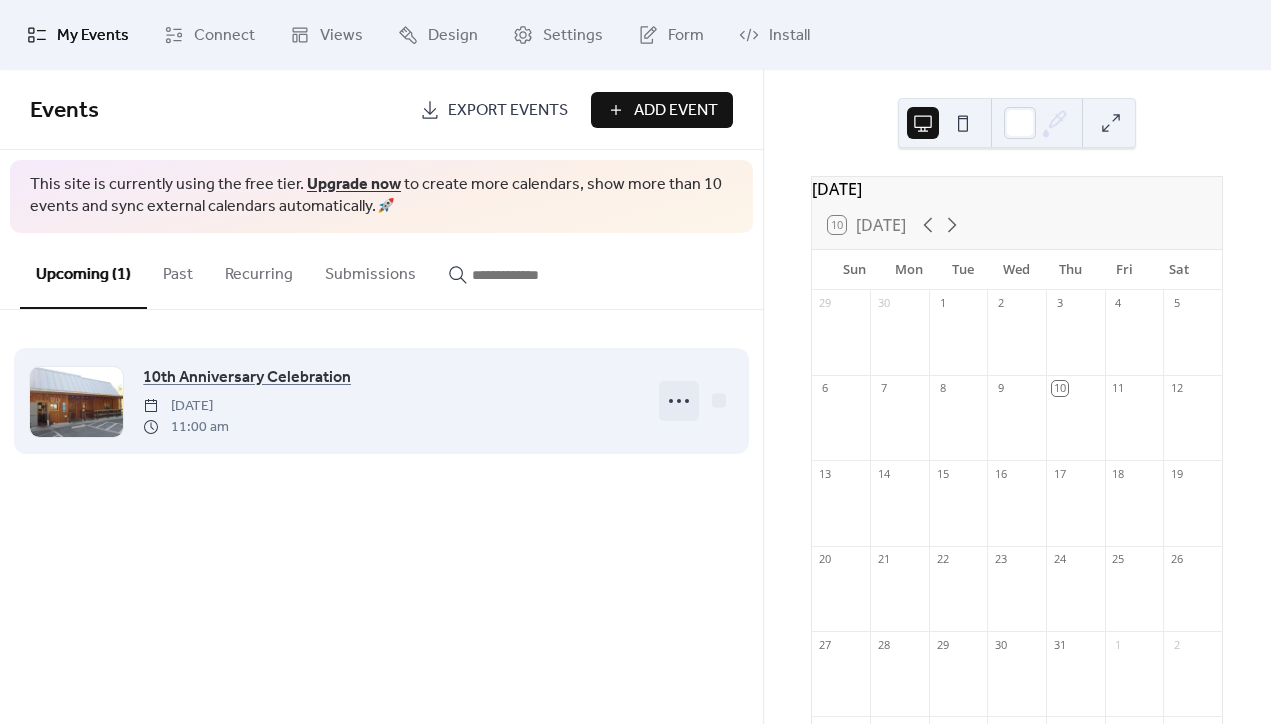 click 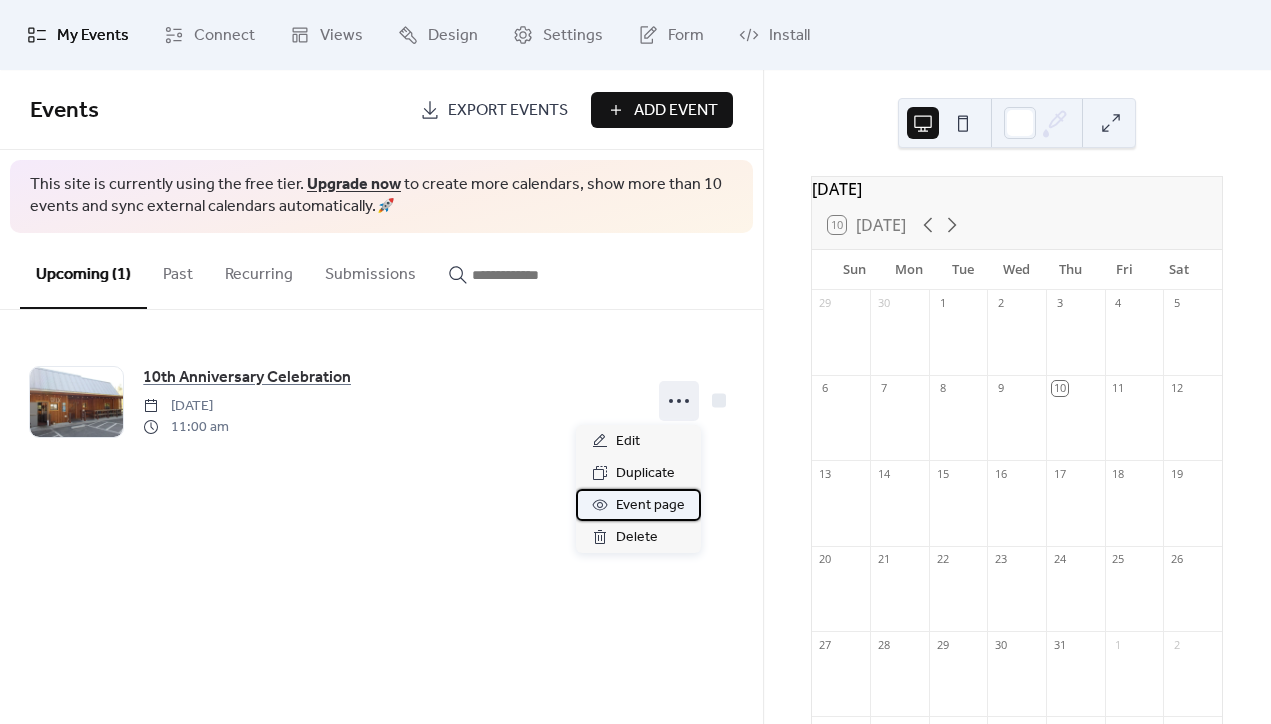 click on "Event page" at bounding box center [650, 506] 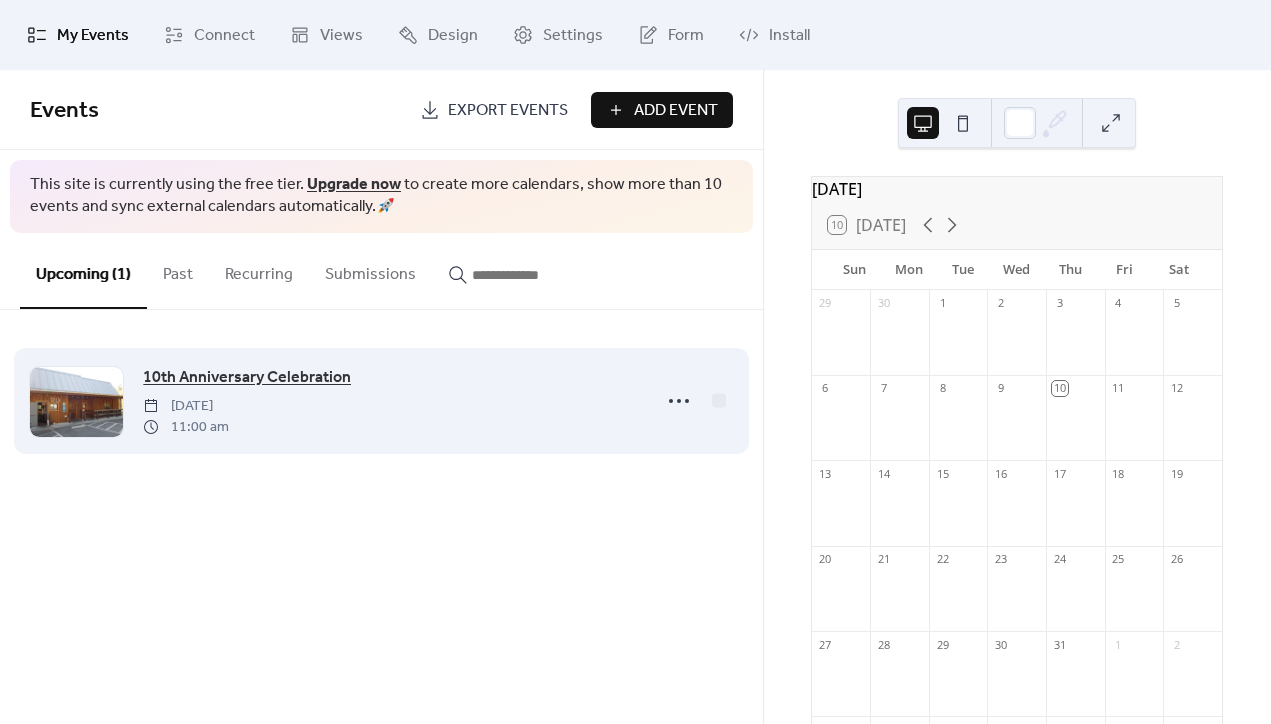 click on "10th Anniversary Celebration" at bounding box center (247, 378) 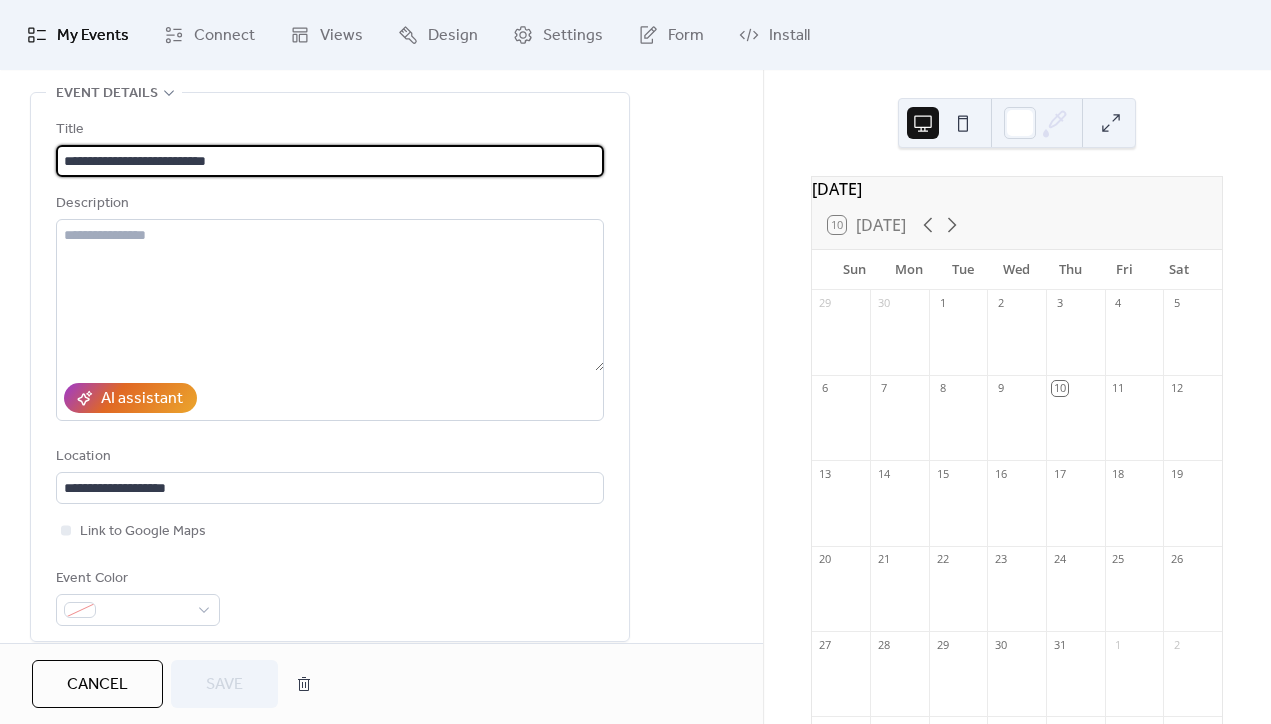 scroll, scrollTop: 0, scrollLeft: 0, axis: both 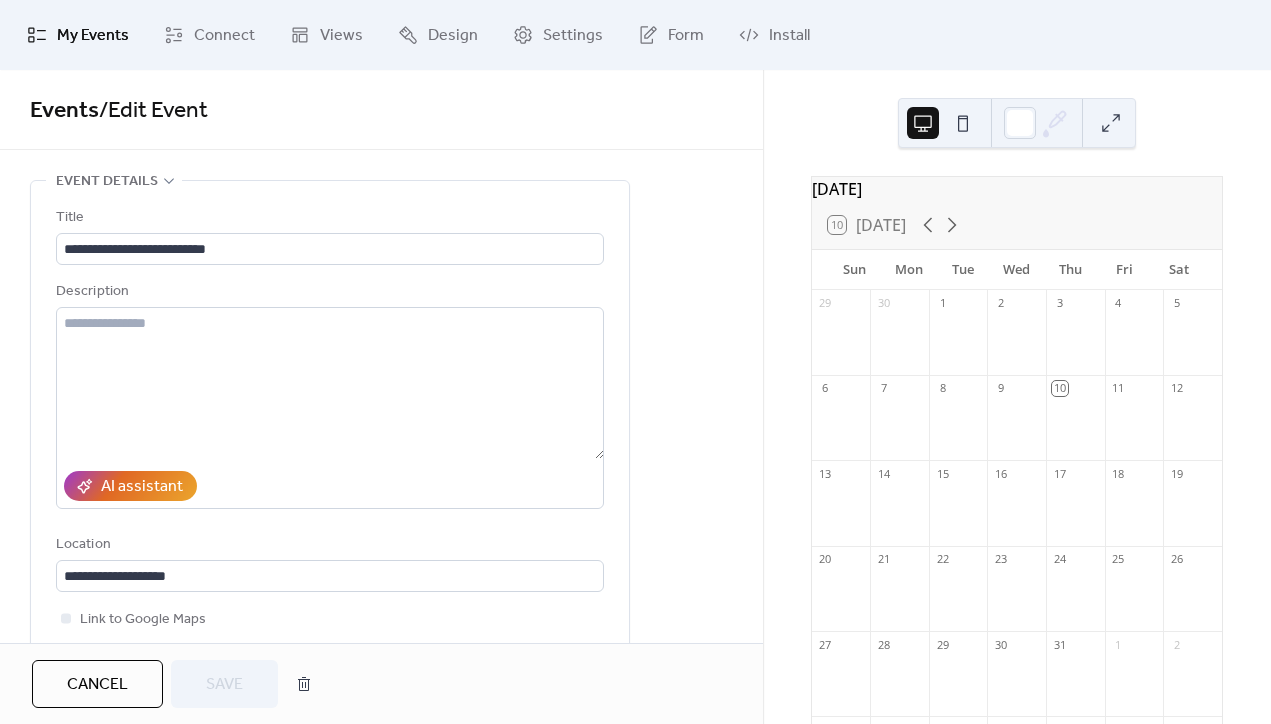 click on "My Events" at bounding box center [93, 36] 